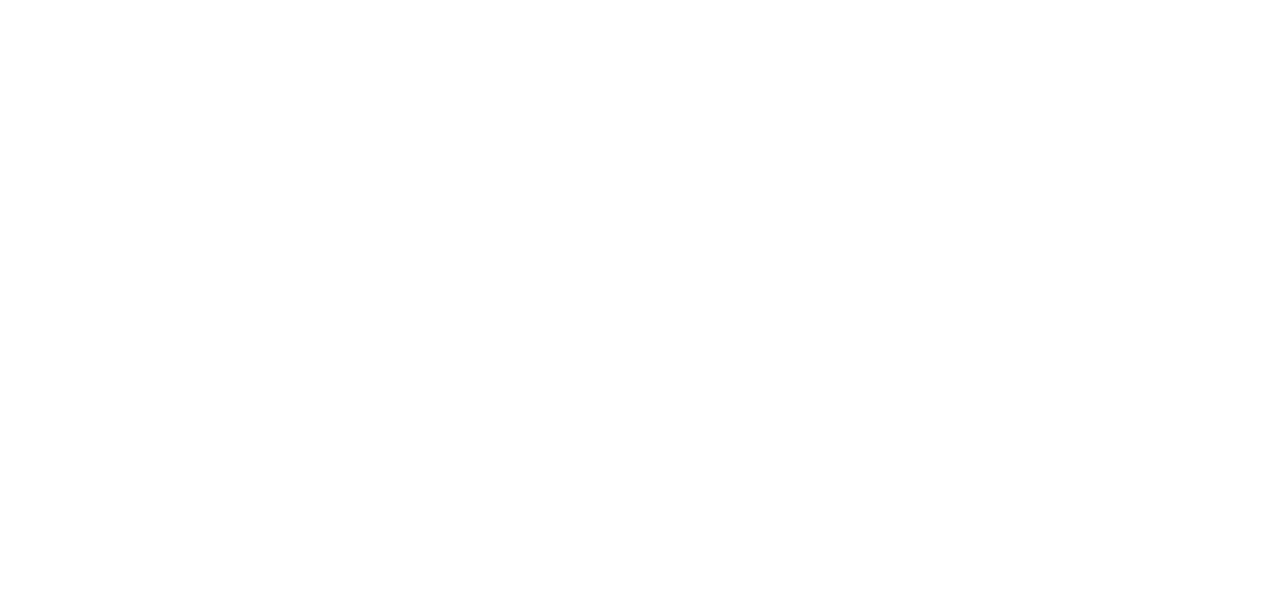 scroll, scrollTop: 0, scrollLeft: 0, axis: both 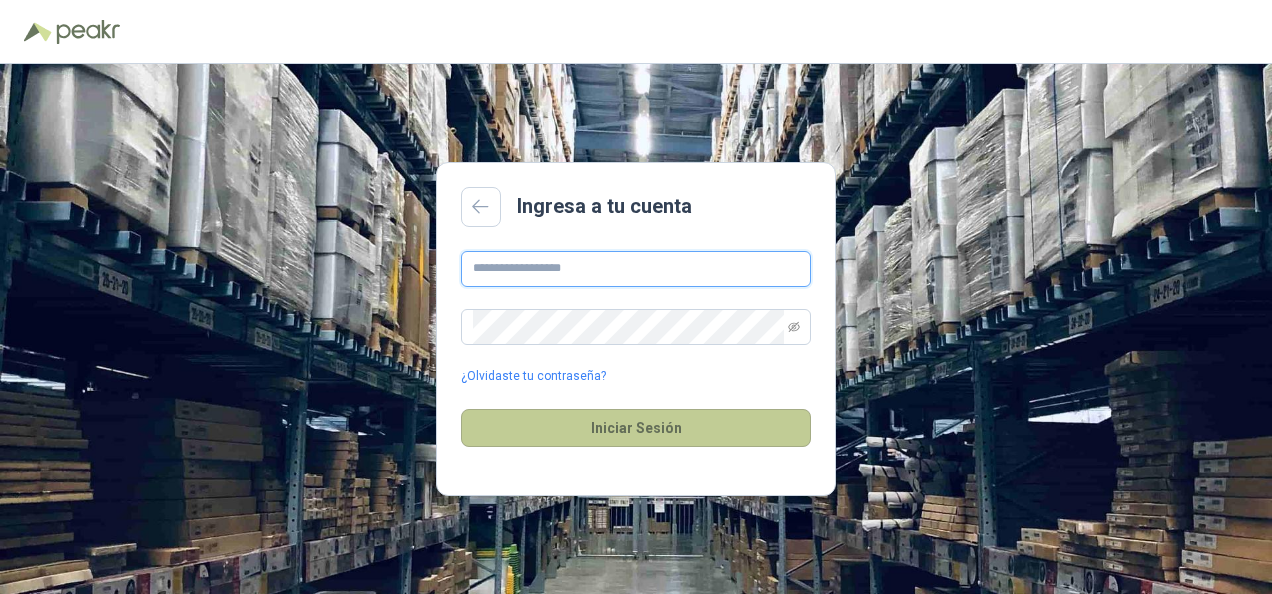 type on "**********" 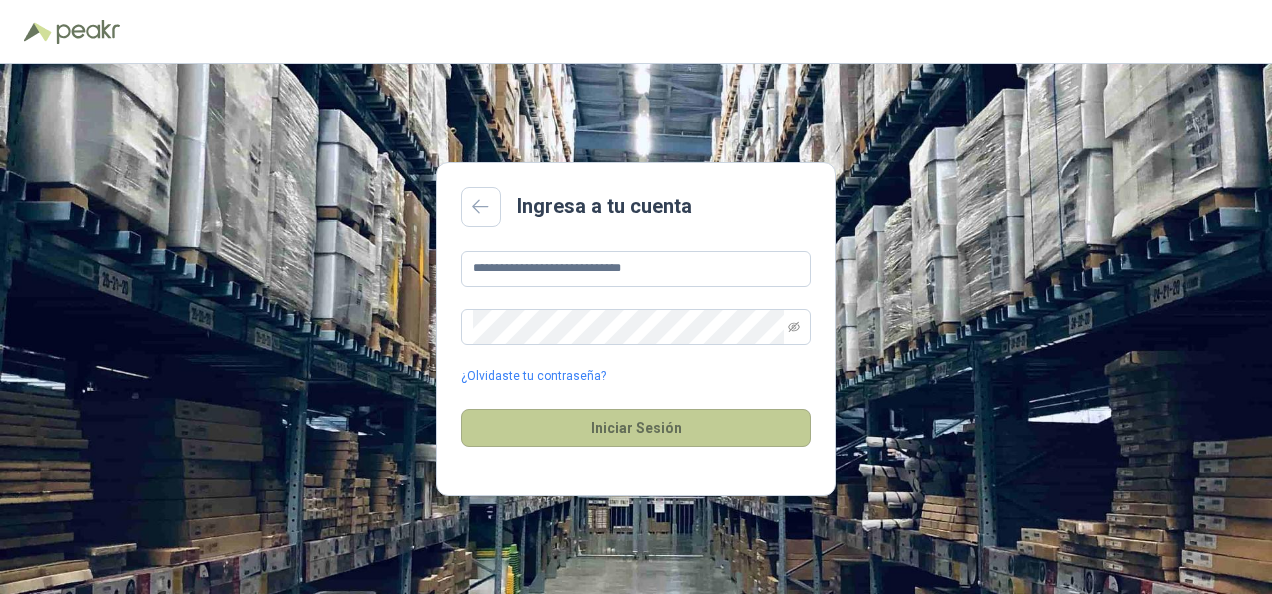 click on "Iniciar Sesión" at bounding box center [636, 428] 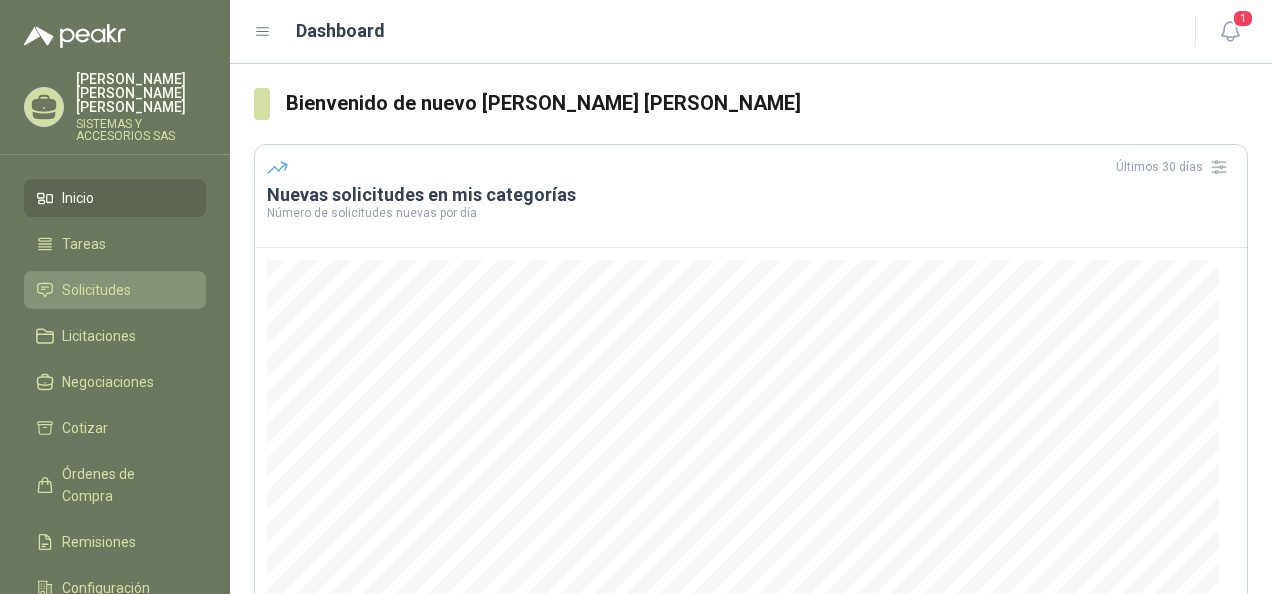 click on "Solicitudes" at bounding box center [96, 290] 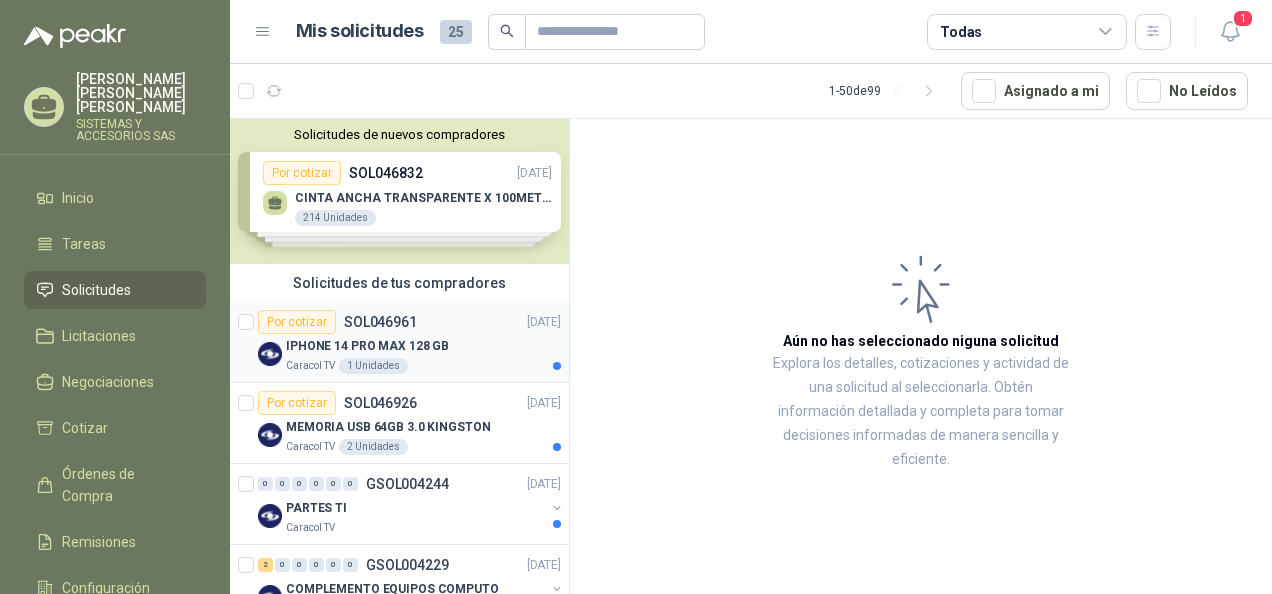 click on "Por cotizar" at bounding box center (297, 322) 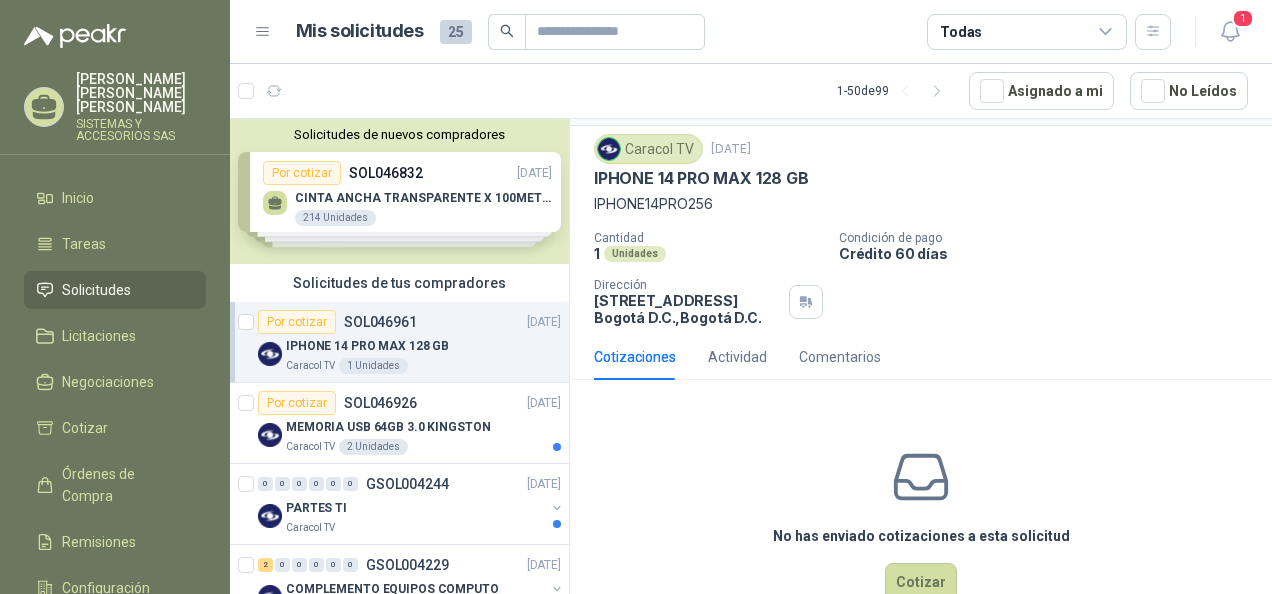 scroll, scrollTop: 99, scrollLeft: 0, axis: vertical 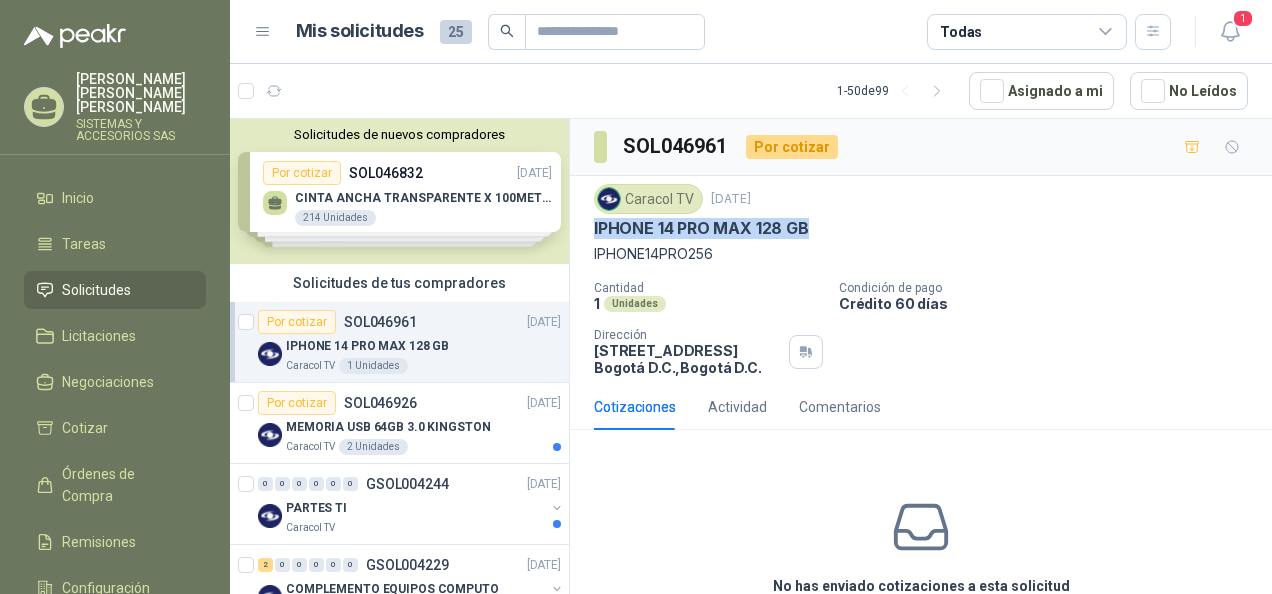drag, startPoint x: 587, startPoint y: 134, endPoint x: 829, endPoint y: 223, distance: 257.84686 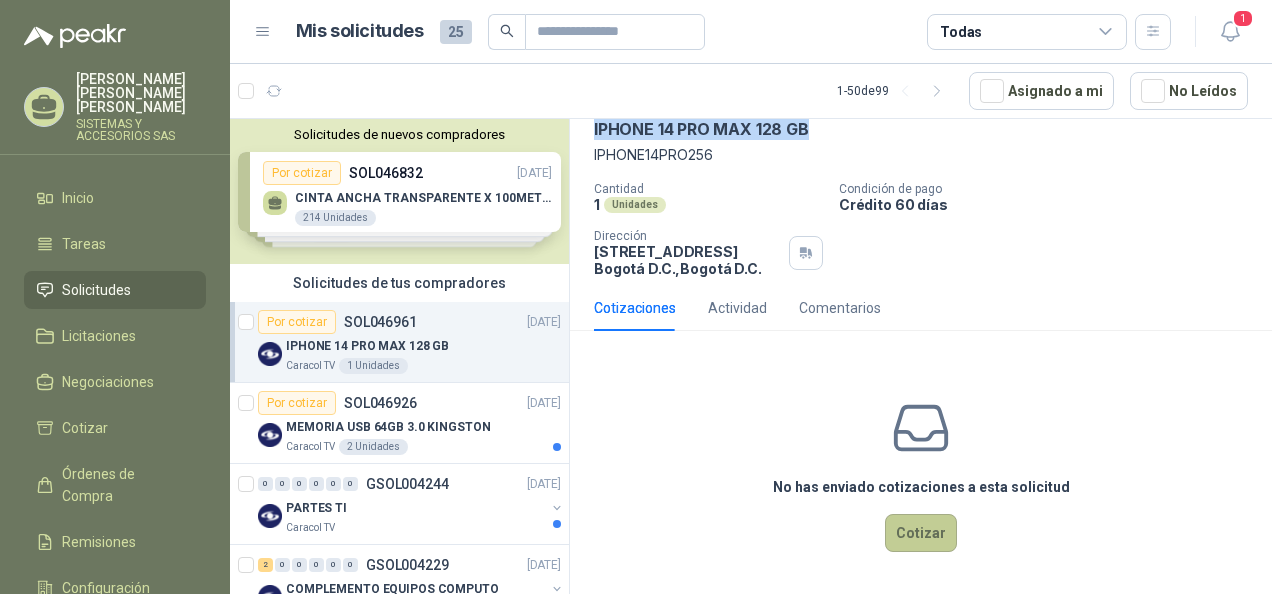 click on "Cotizar" at bounding box center (921, 533) 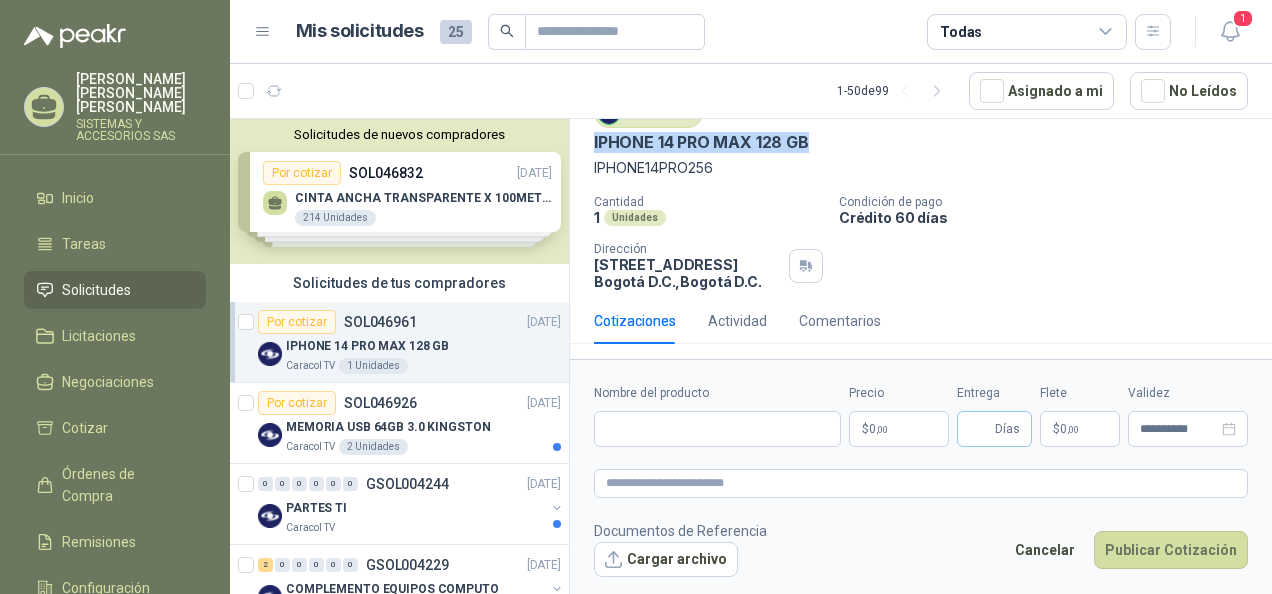 type 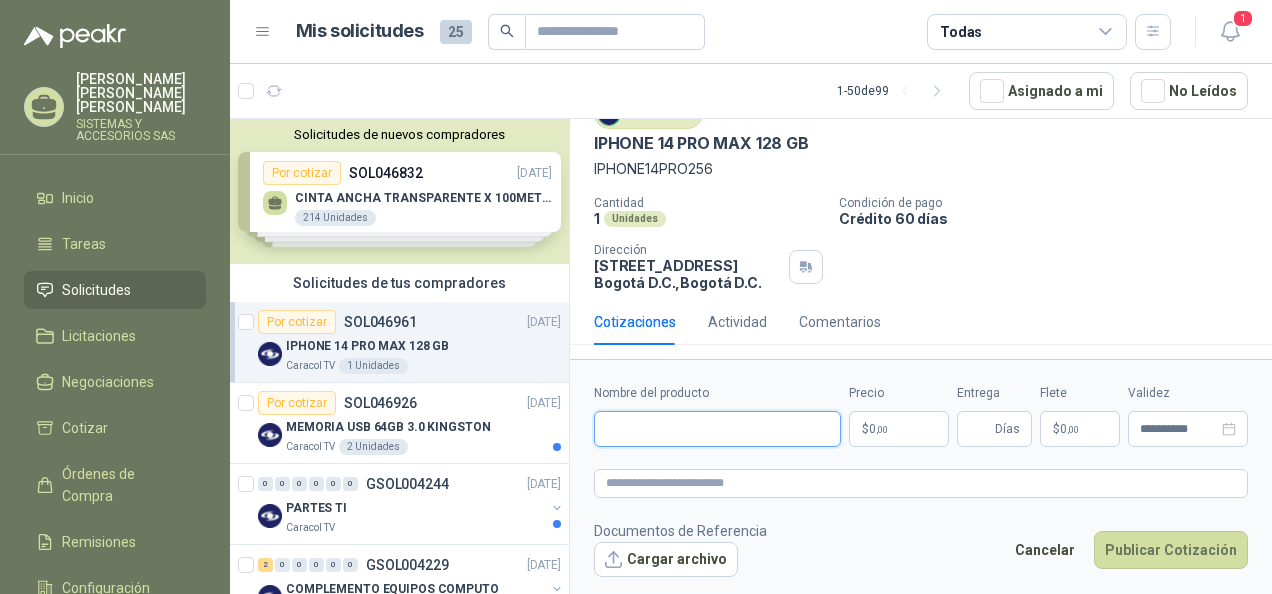 click on "Nombre del producto" at bounding box center (717, 429) 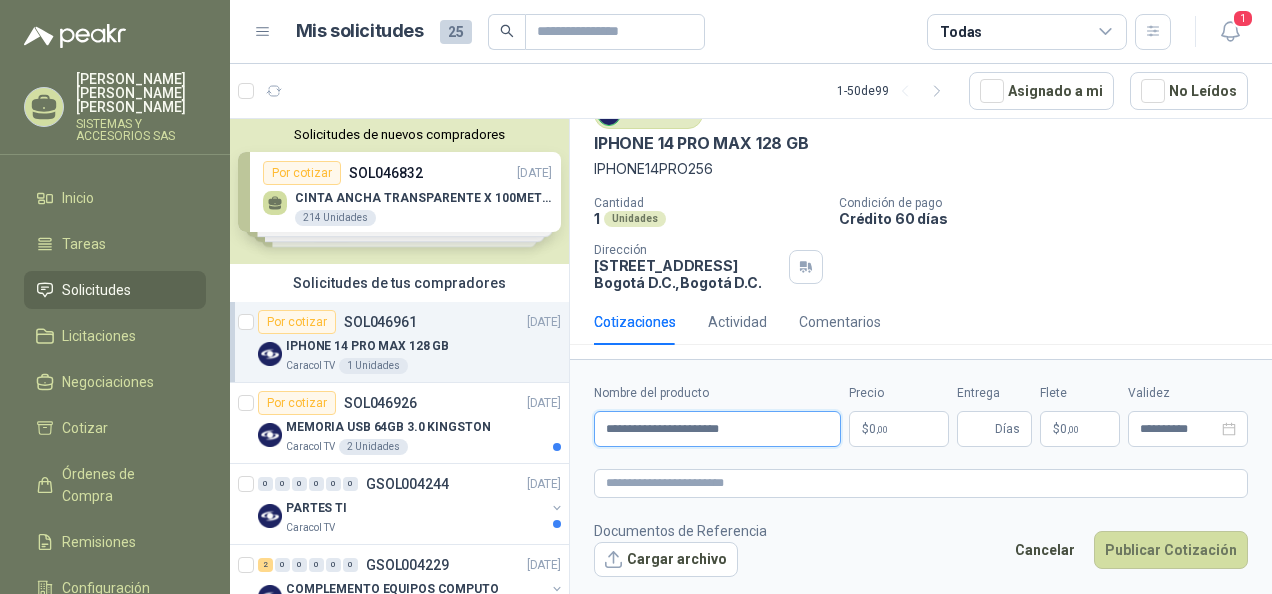 type on "**********" 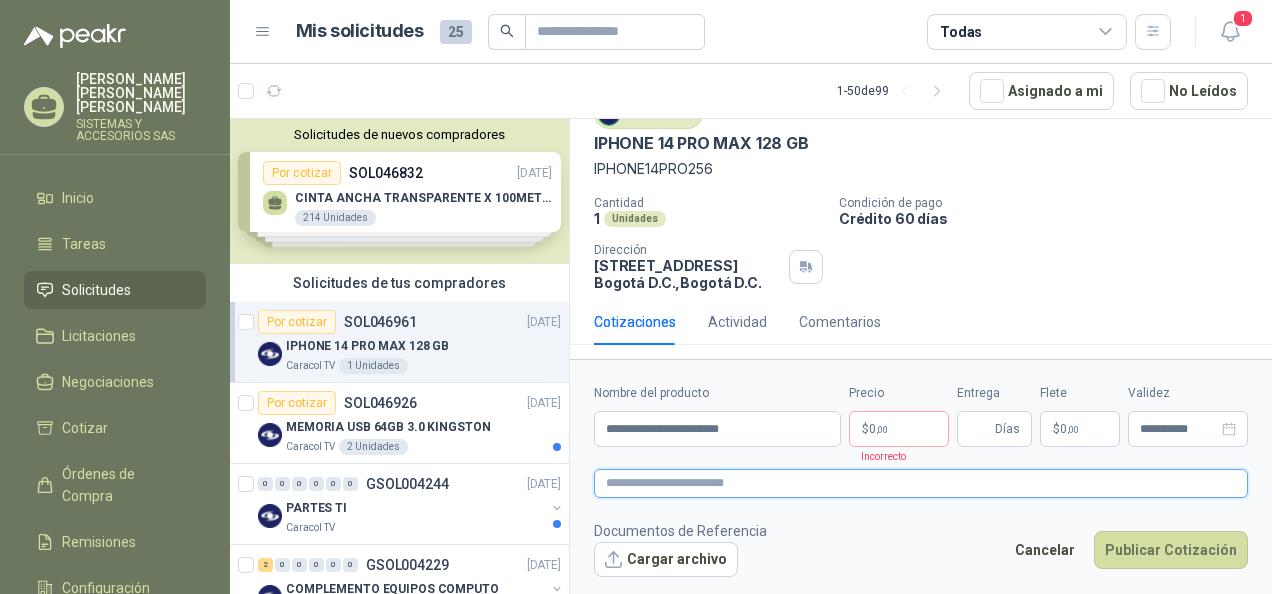 click at bounding box center (921, 483) 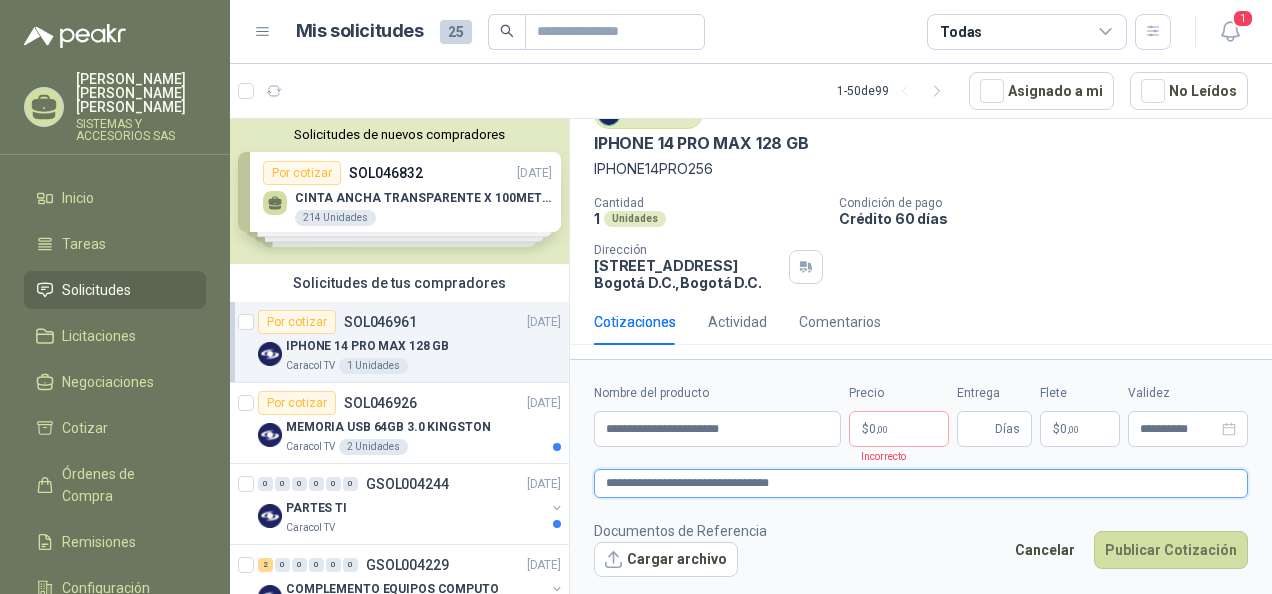 type 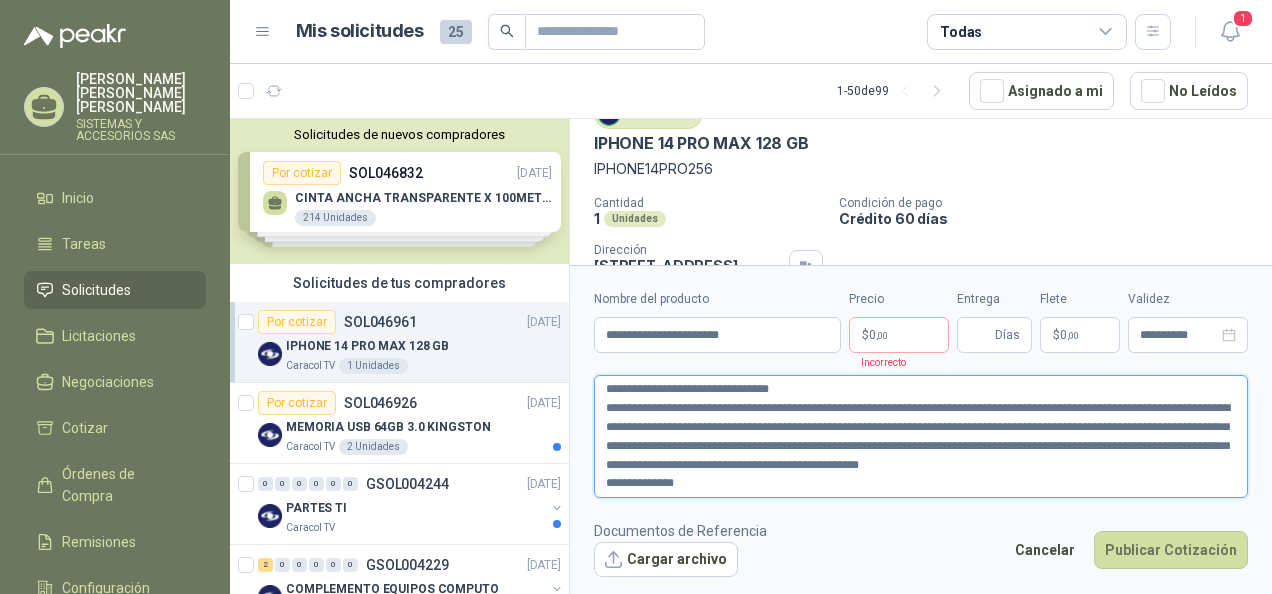 scroll, scrollTop: 99, scrollLeft: 0, axis: vertical 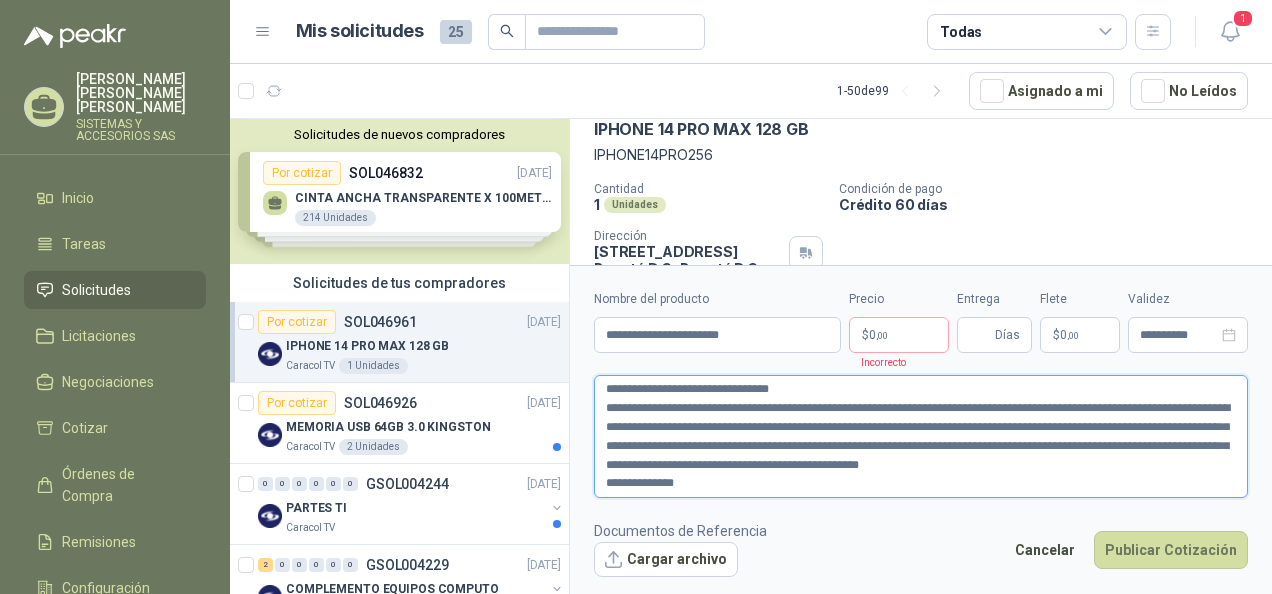 type on "**********" 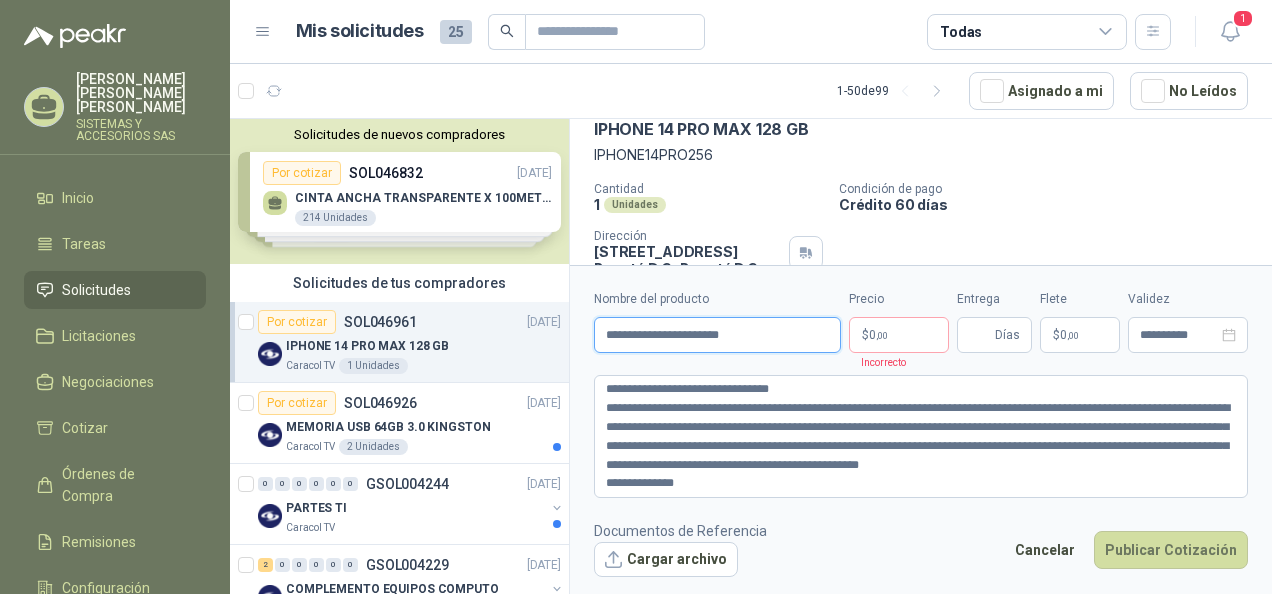 drag, startPoint x: 724, startPoint y: 331, endPoint x: 823, endPoint y: 338, distance: 99.24717 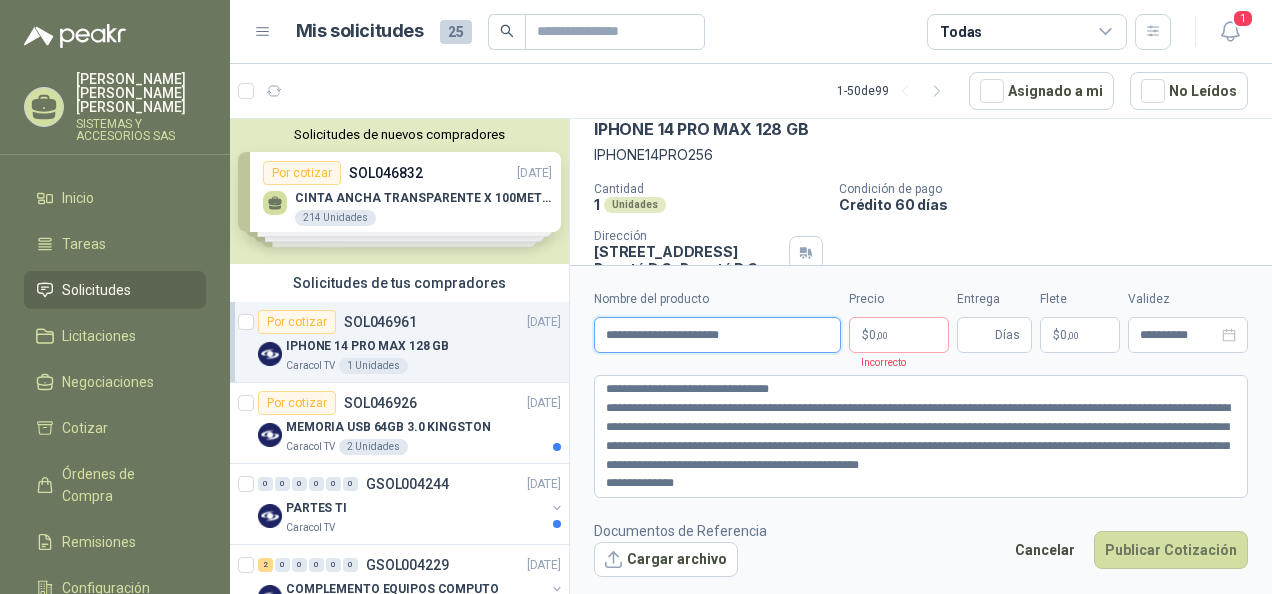 type on "**********" 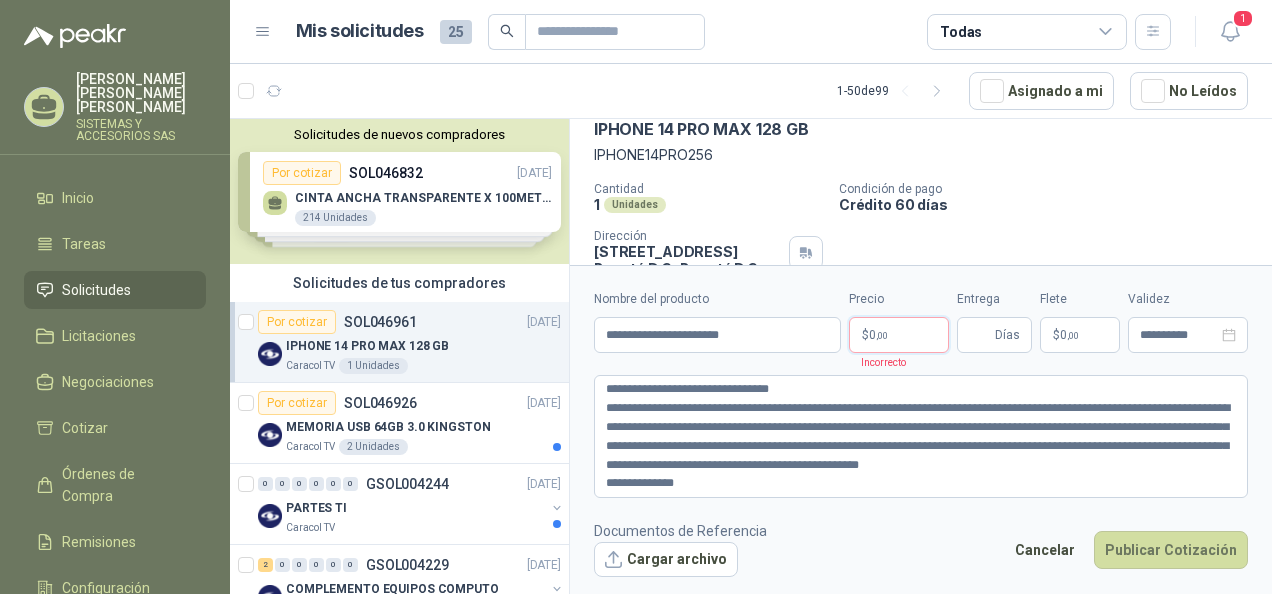 drag, startPoint x: 910, startPoint y: 325, endPoint x: 768, endPoint y: 318, distance: 142.17242 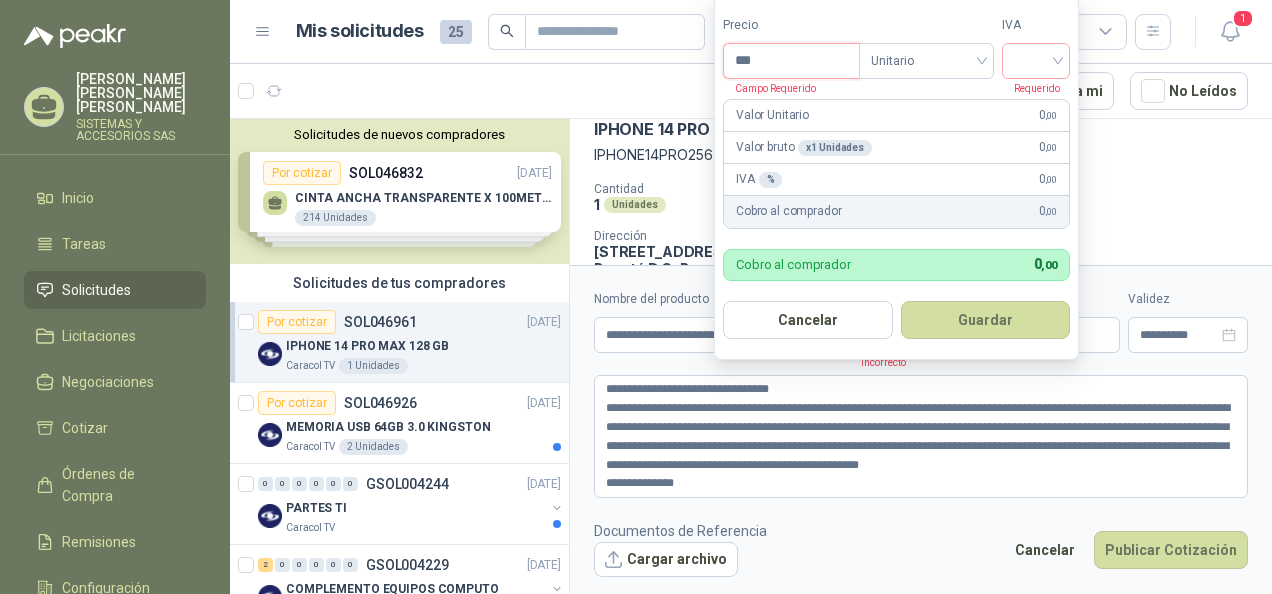 drag, startPoint x: 806, startPoint y: 66, endPoint x: 714, endPoint y: 63, distance: 92.0489 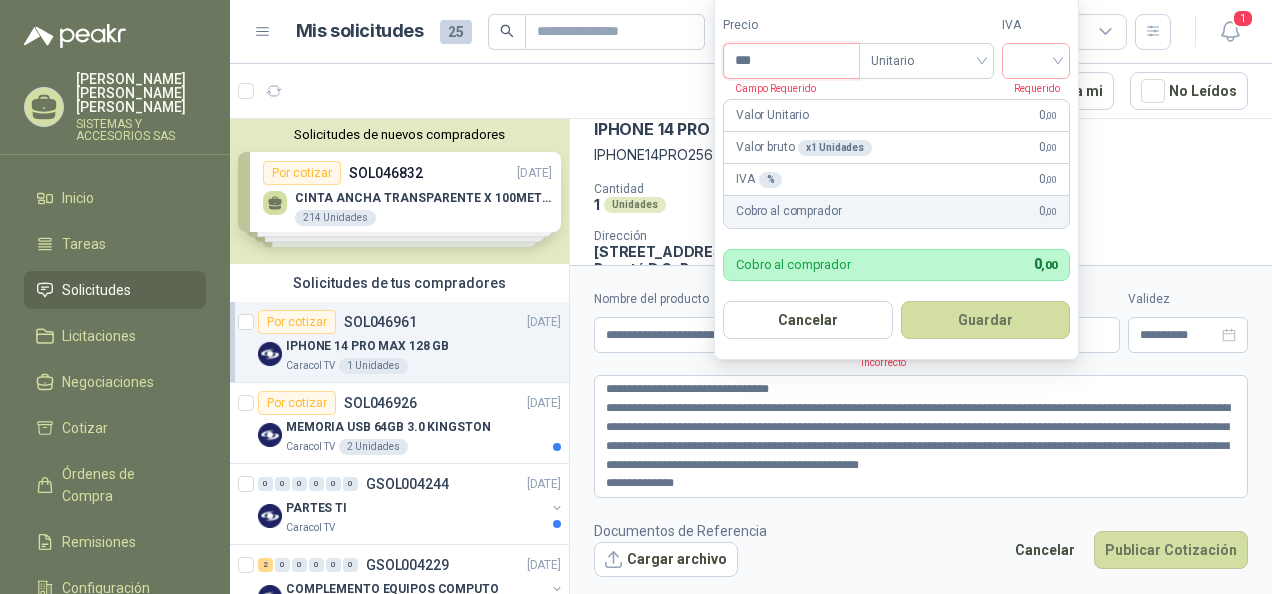 click on "Precio *** Campo Requerido Tipo Unitario IVA Requerido Valor Unitario 0 ,00 Valor bruto x 1   Unidades 0 ,00 IVA % 0 ,00 Cobro al comprador 0 ,00 Cobro al comprador 0 ,00 Cancelar Guardar" at bounding box center (896, 177) 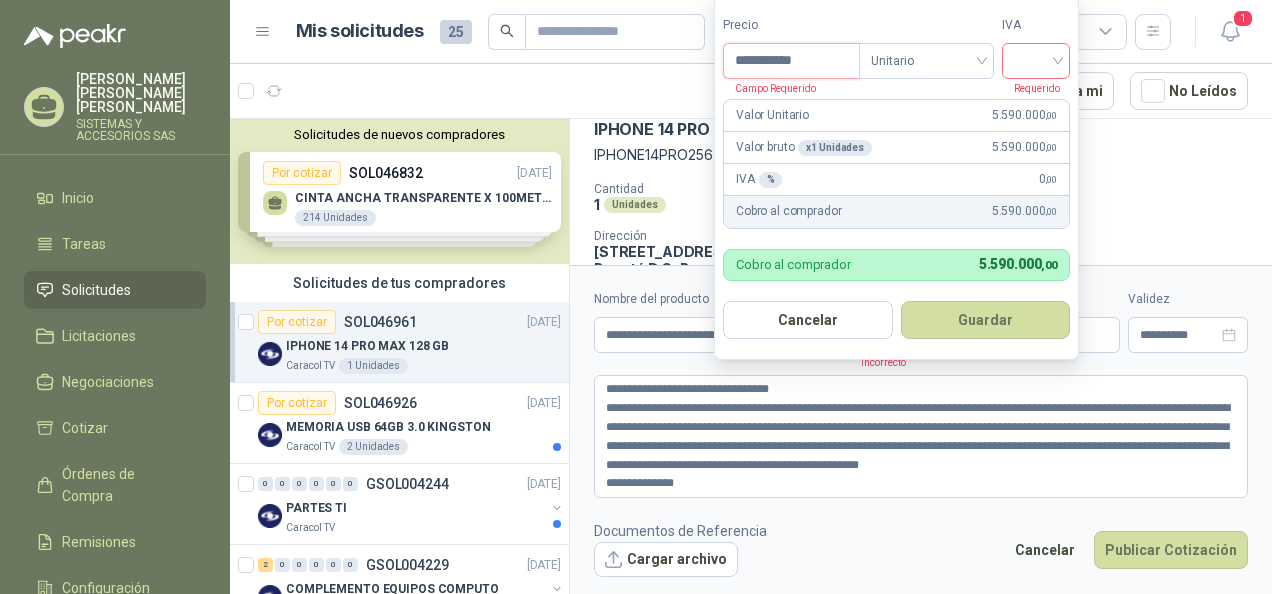 type on "**********" 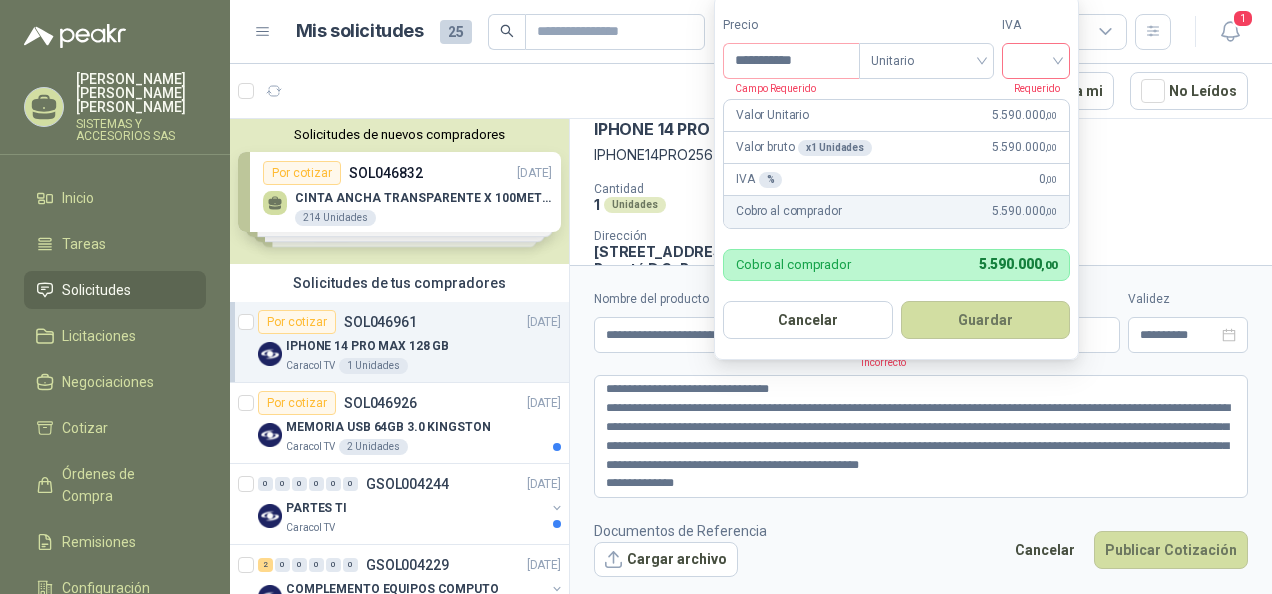click at bounding box center [1036, 59] 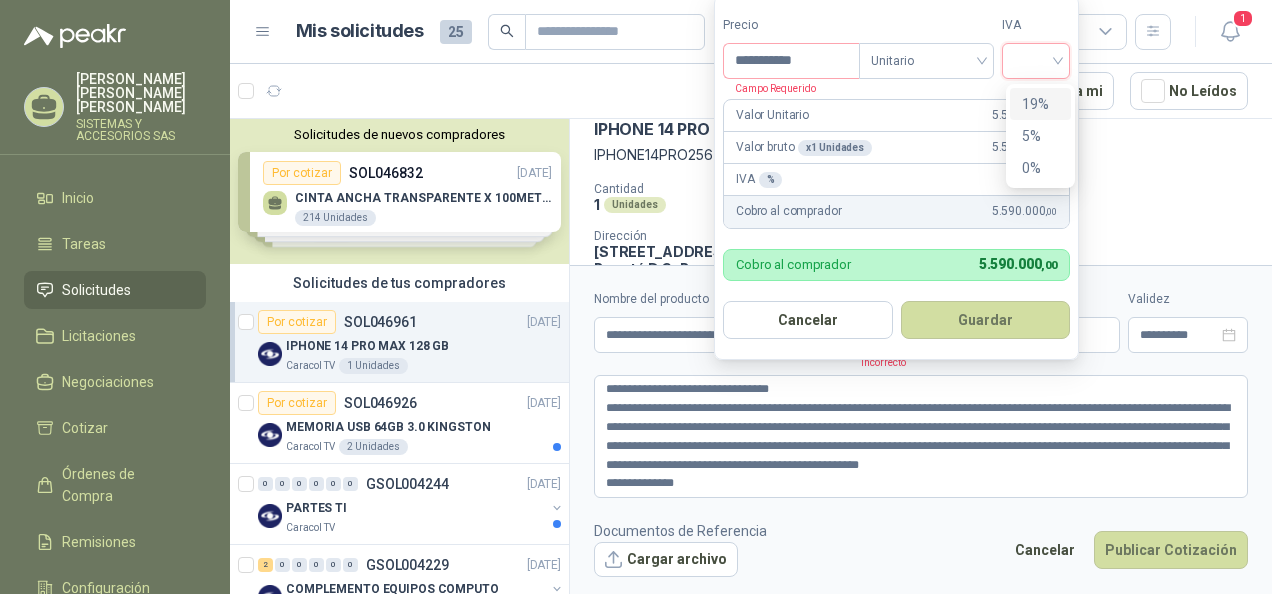 click on "19%" at bounding box center [1040, 104] 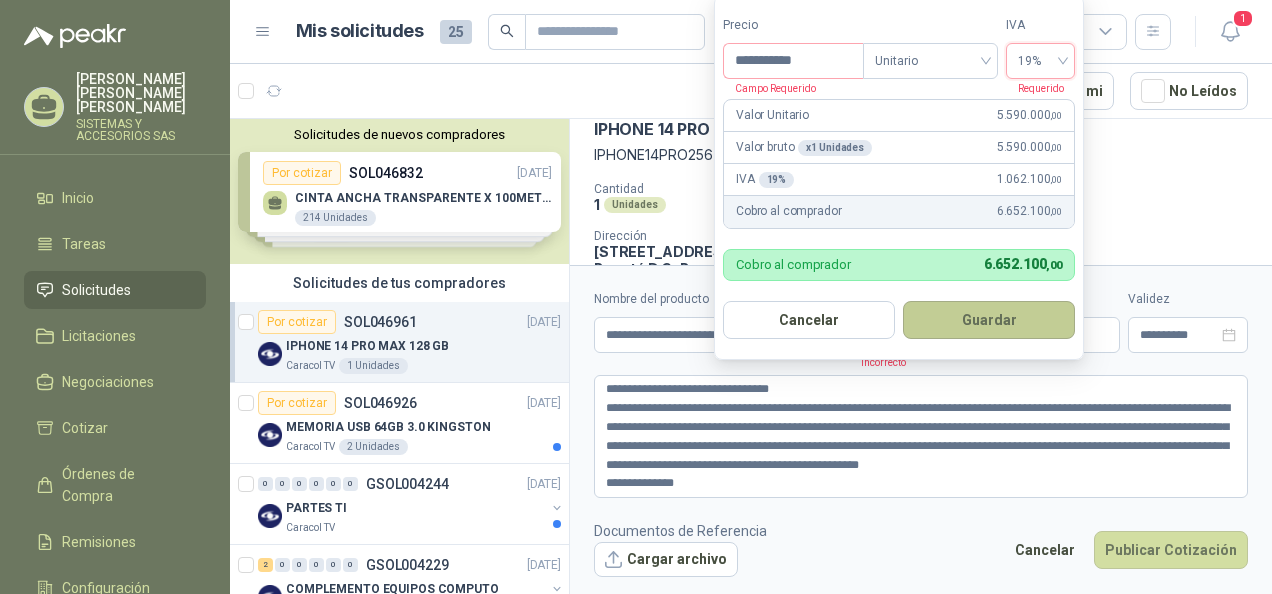 click on "Guardar" at bounding box center [989, 320] 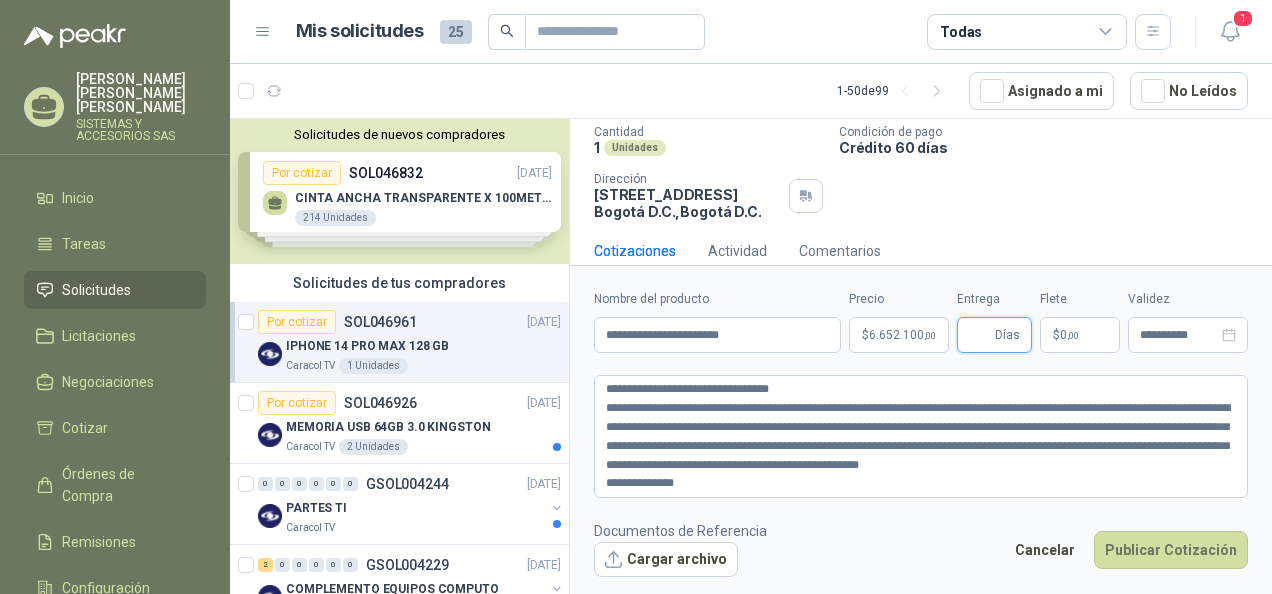 scroll, scrollTop: 179, scrollLeft: 0, axis: vertical 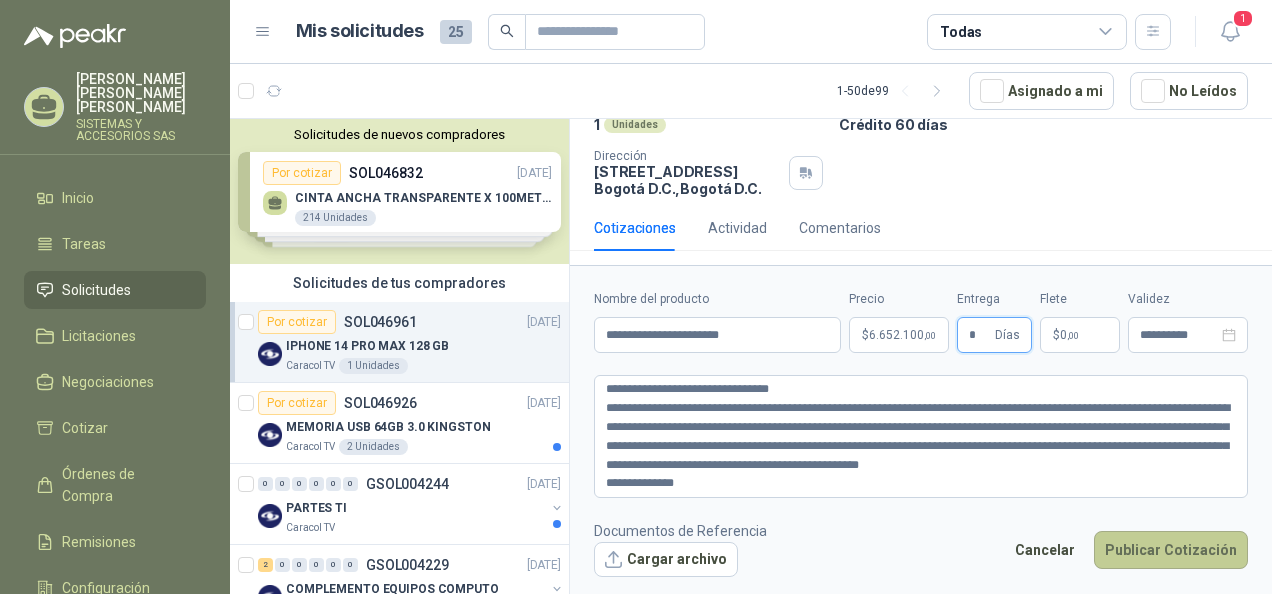 type on "*" 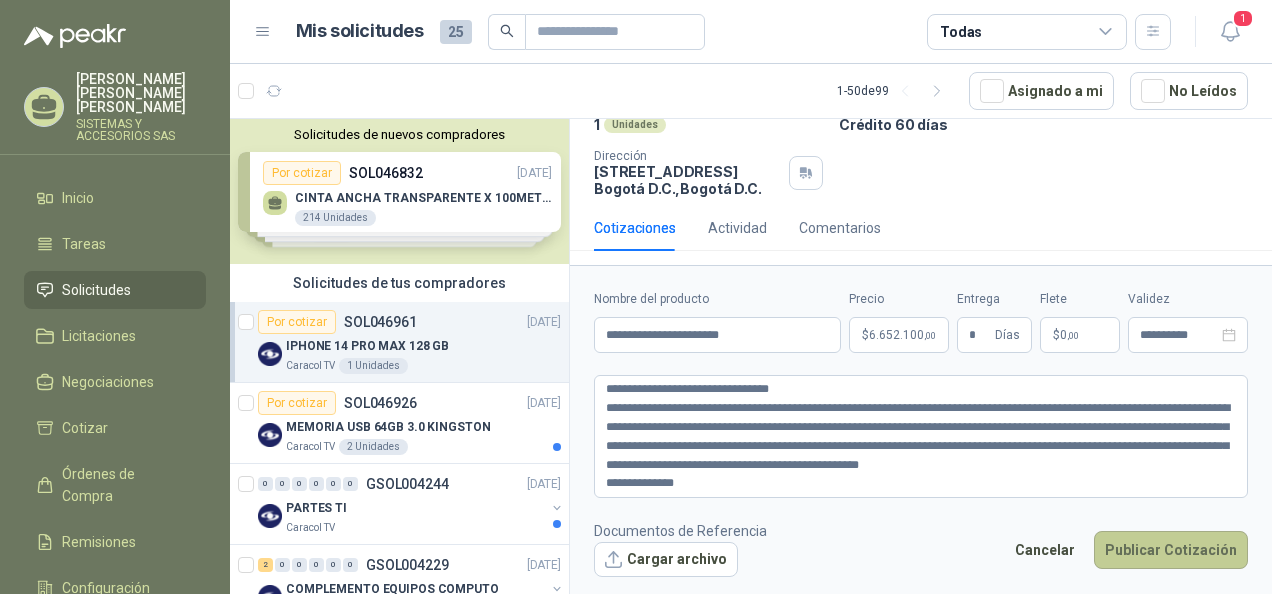 click on "Publicar Cotización" at bounding box center (1171, 550) 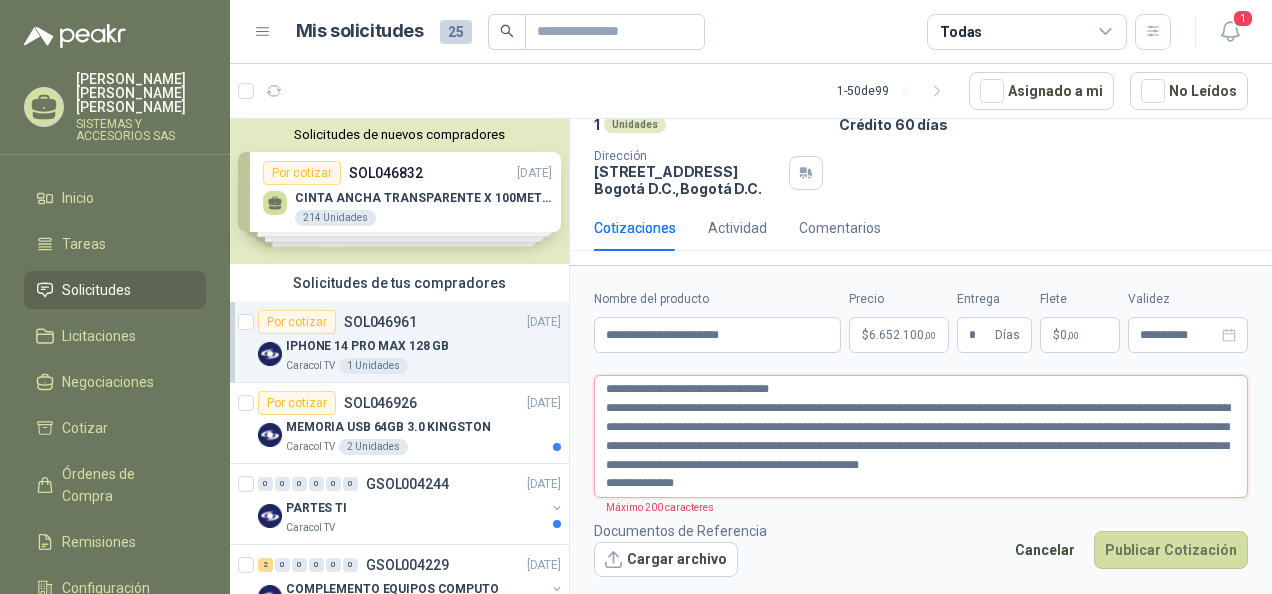 click on "**********" at bounding box center (921, 436) 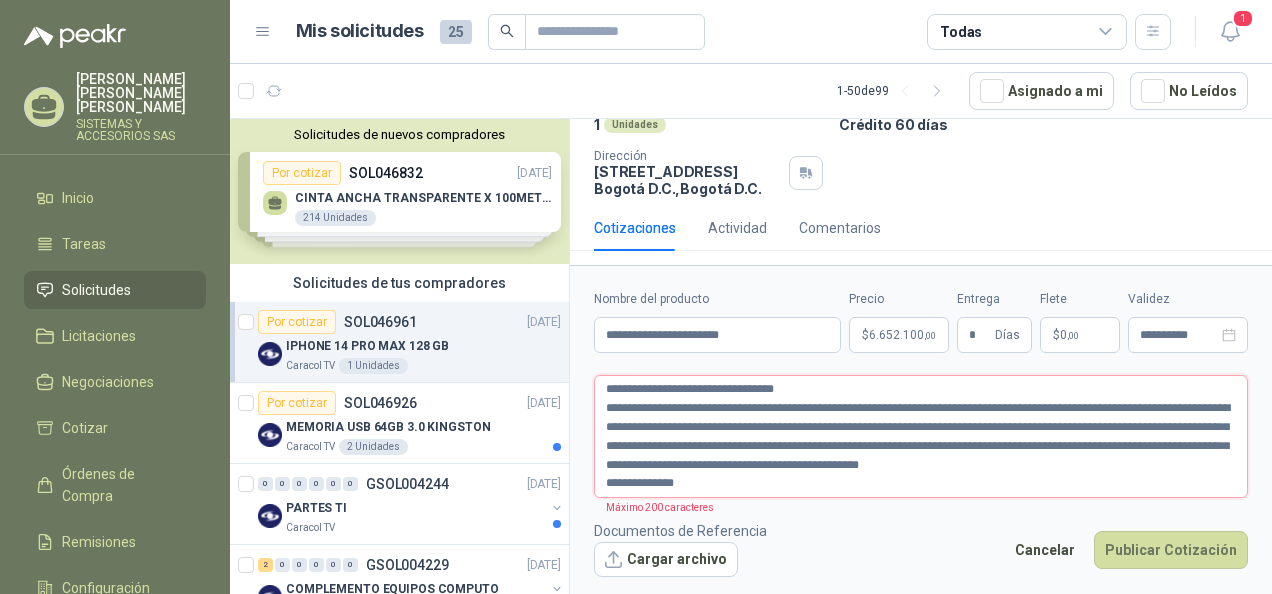 type 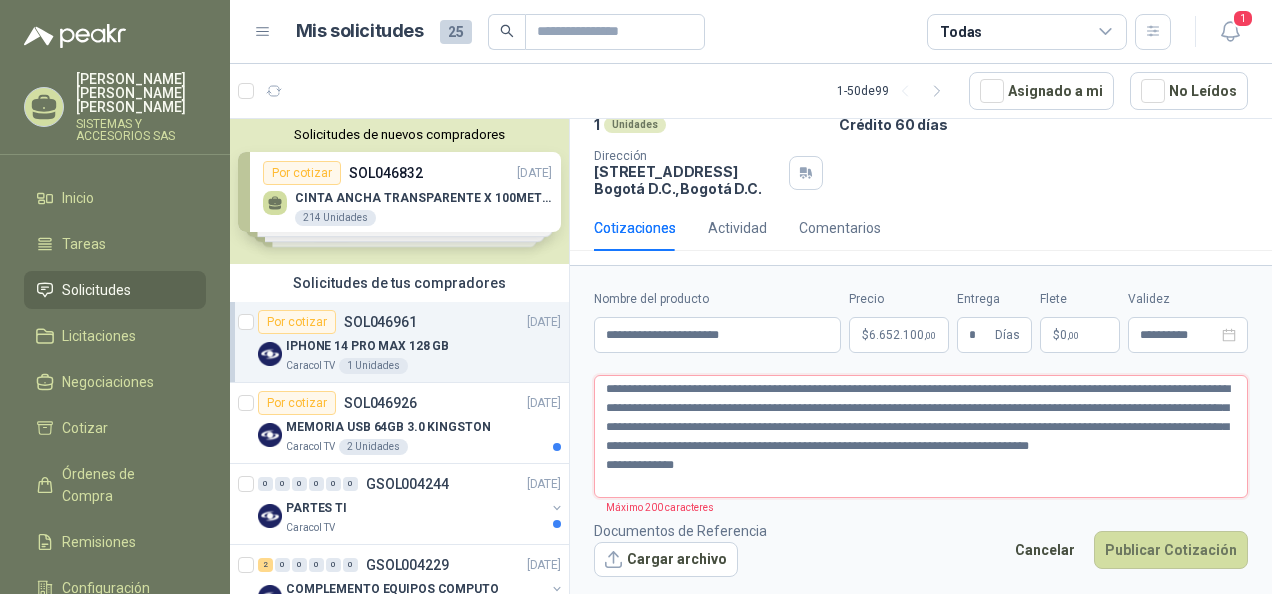 type 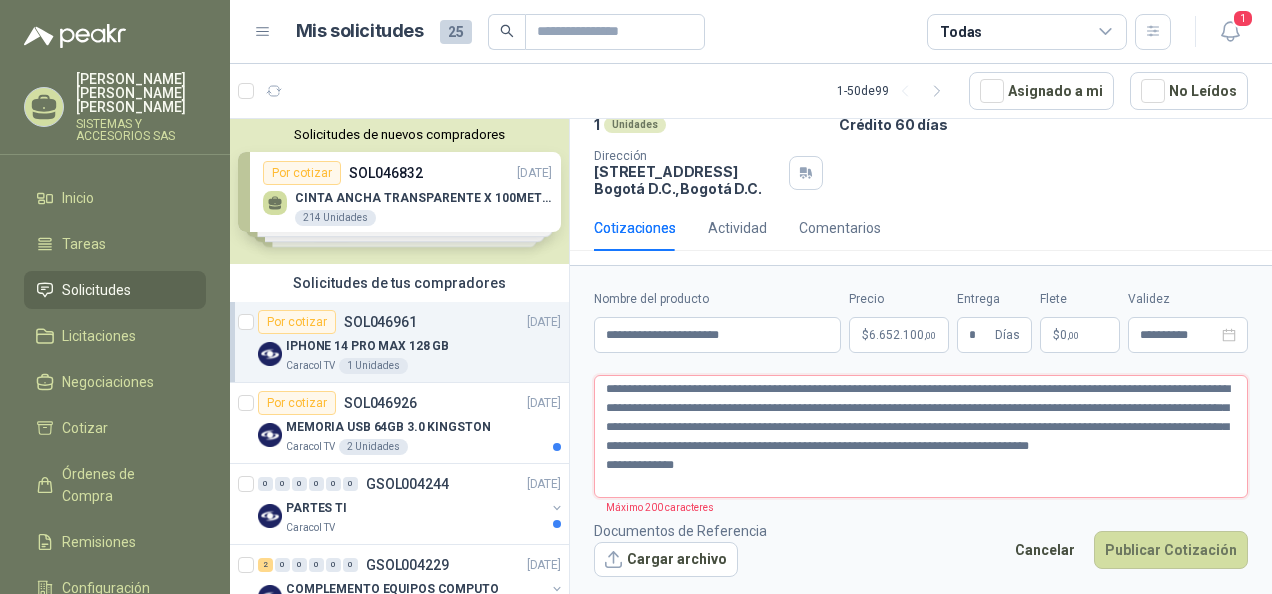 type on "**********" 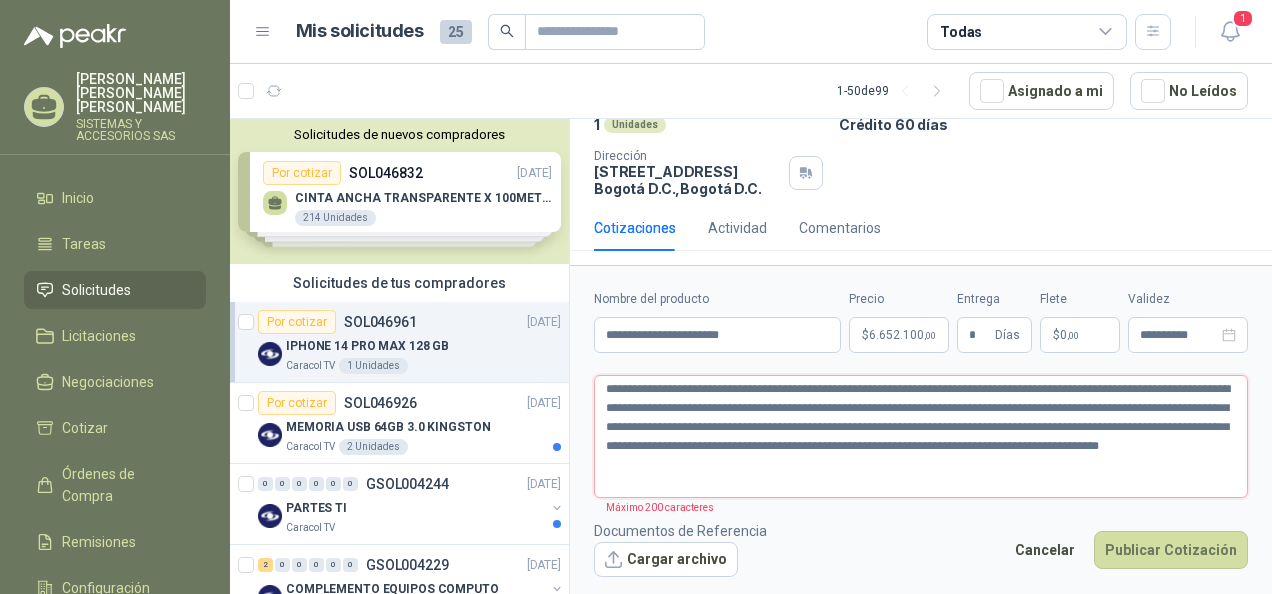 scroll, scrollTop: 160, scrollLeft: 0, axis: vertical 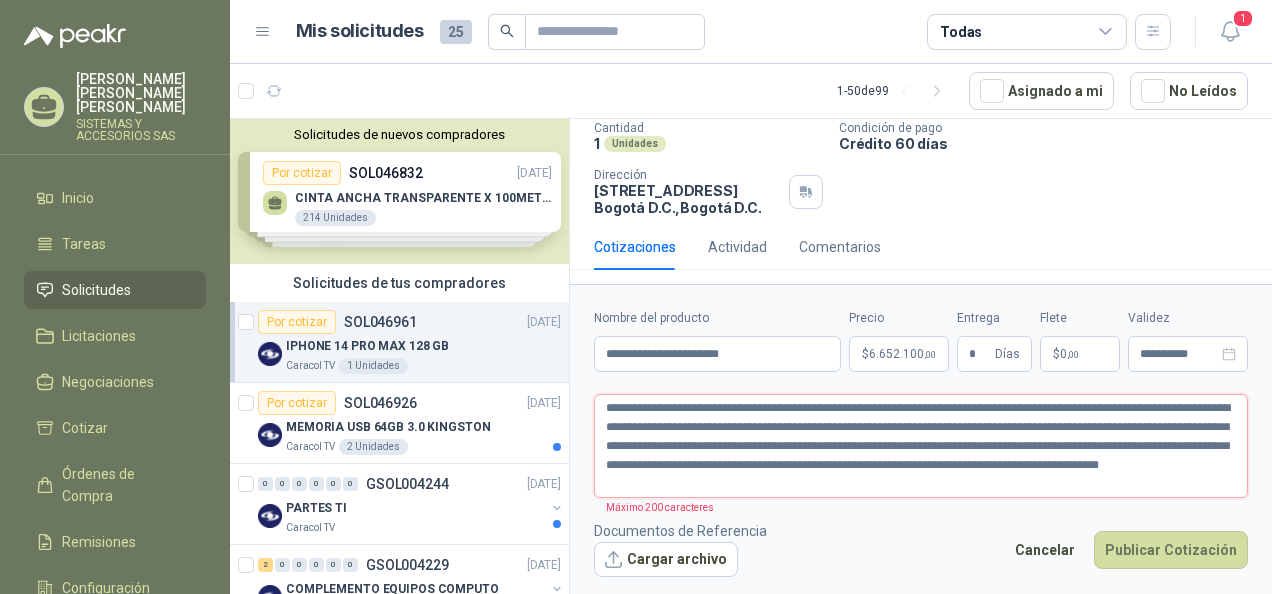 type 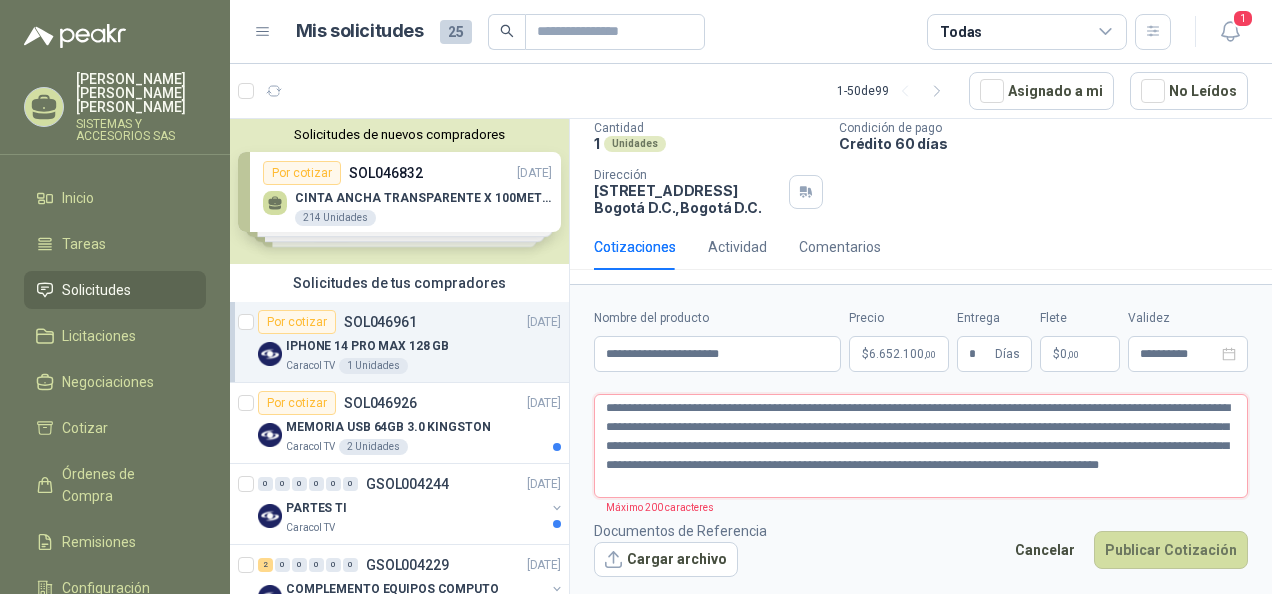 type on "**********" 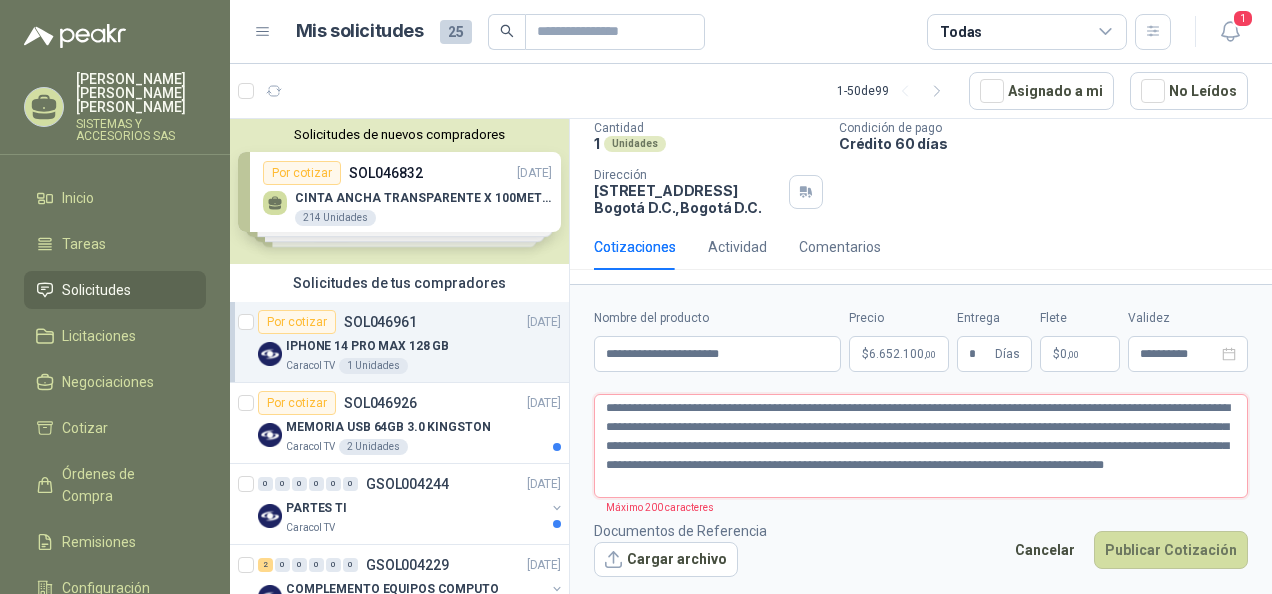 click on "**********" at bounding box center (921, 445) 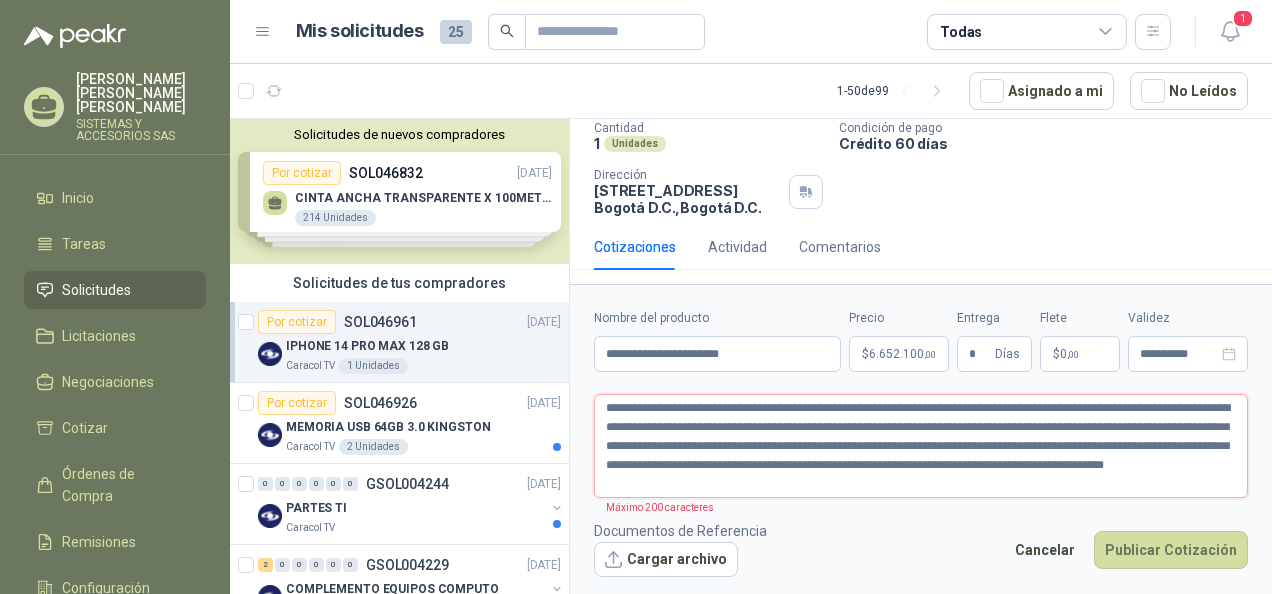 drag, startPoint x: 899, startPoint y: 463, endPoint x: 777, endPoint y: 485, distance: 123.967735 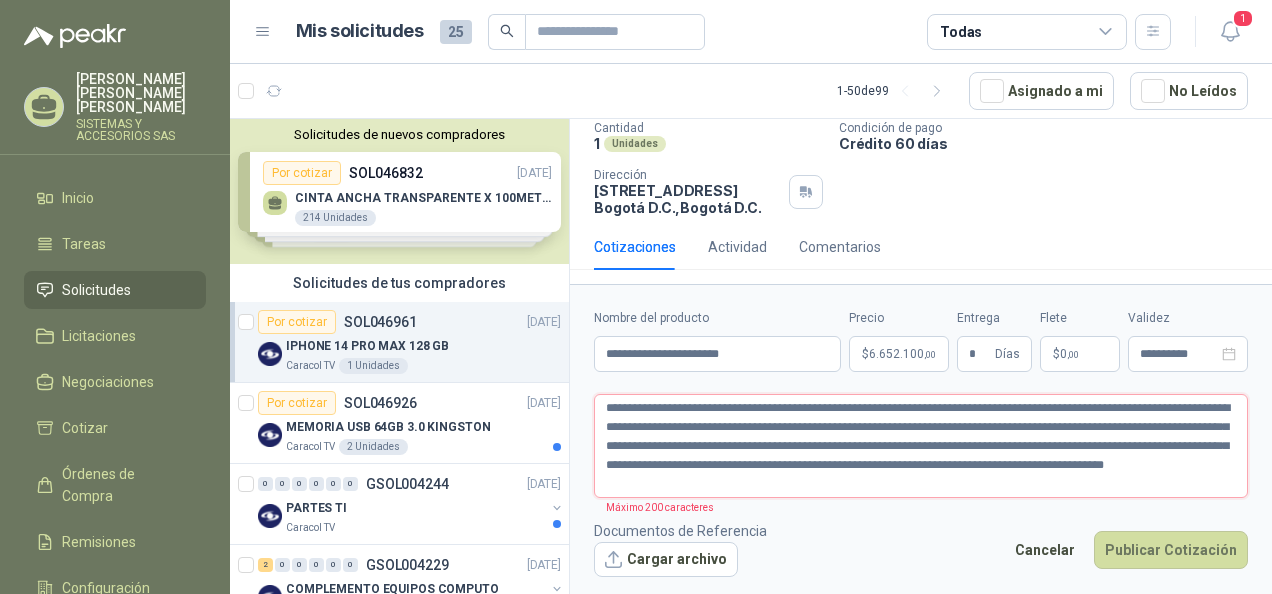 click on "**********" at bounding box center [921, 445] 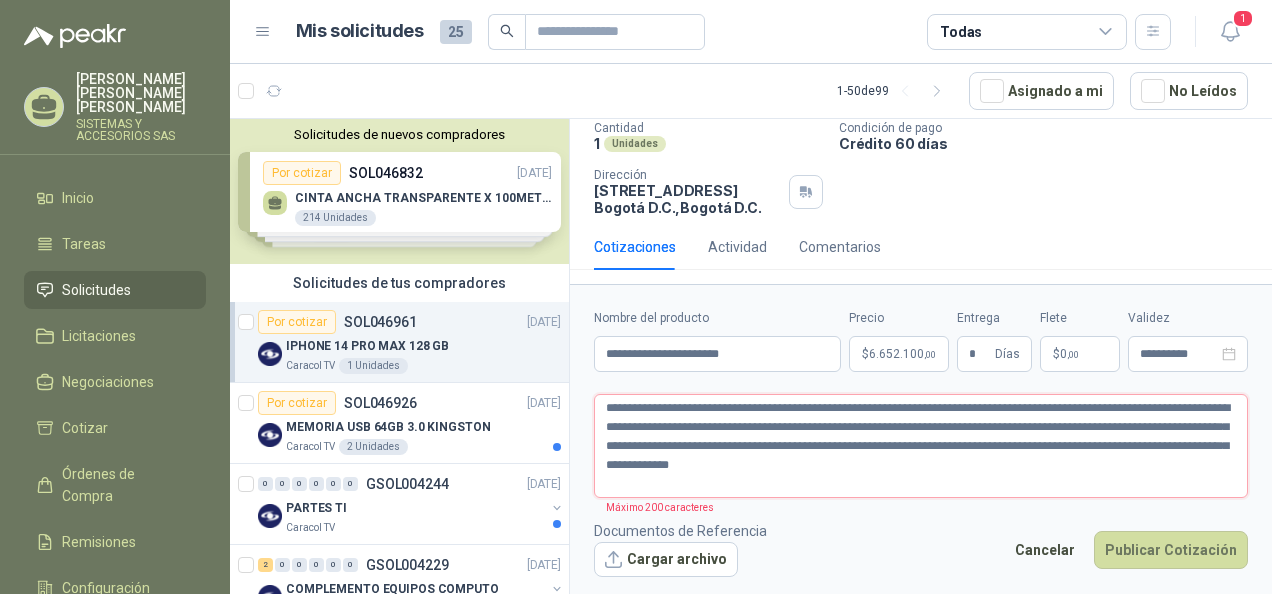 scroll, scrollTop: 141, scrollLeft: 0, axis: vertical 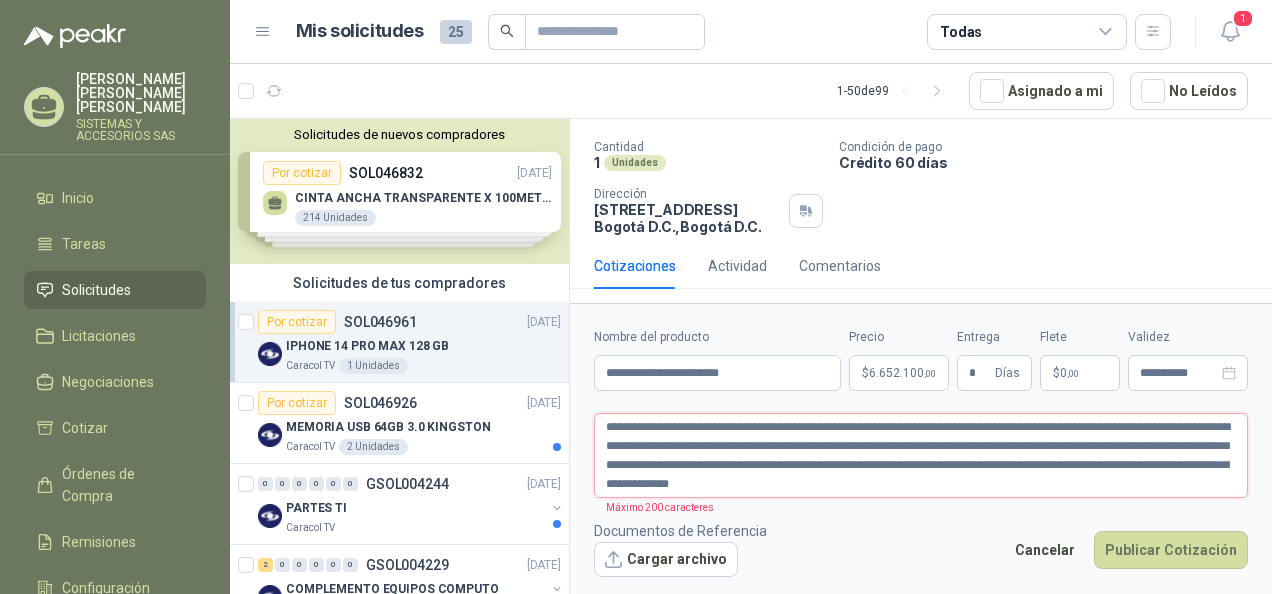 type 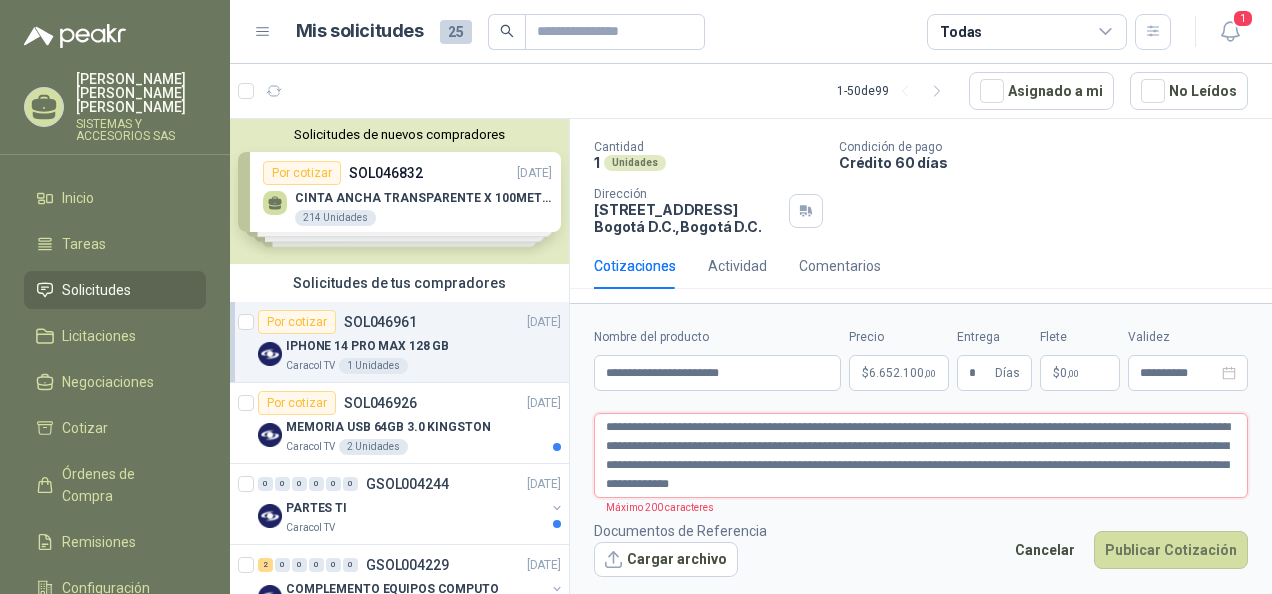 type on "**********" 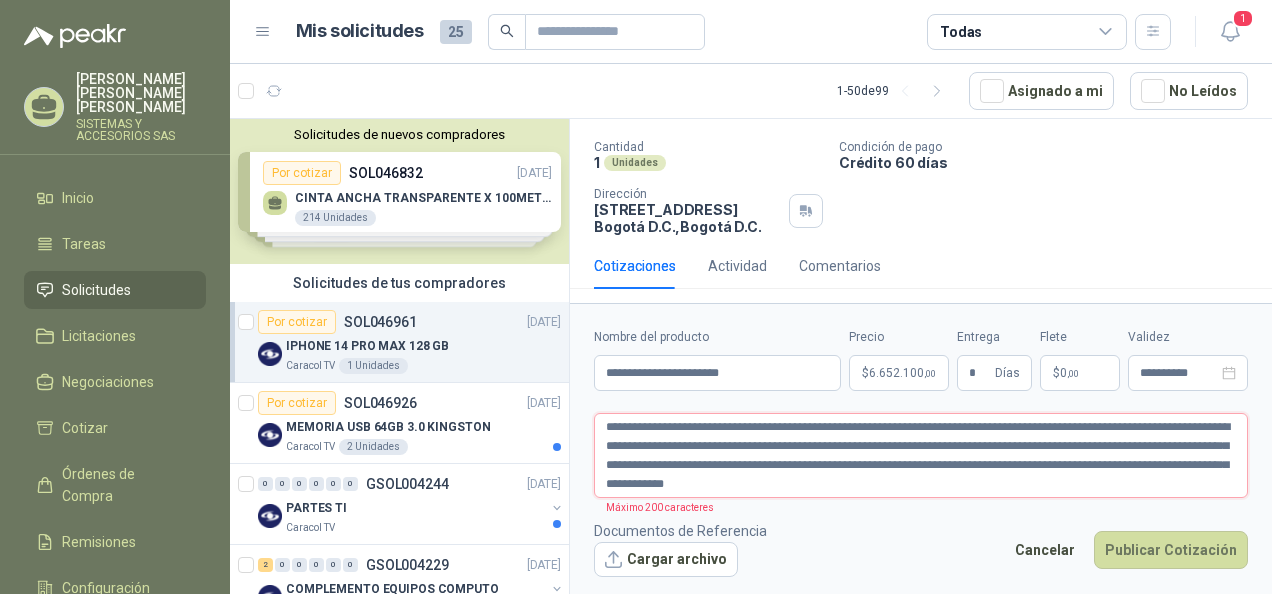 click on "**********" at bounding box center (921, 455) 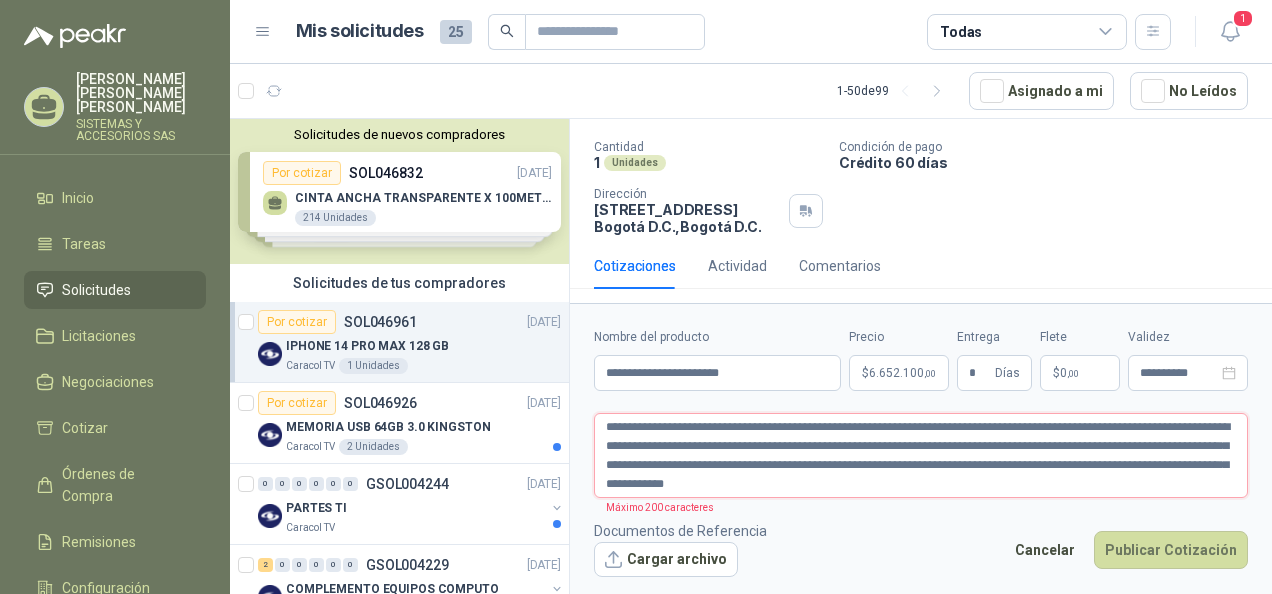 drag, startPoint x: 636, startPoint y: 444, endPoint x: 1138, endPoint y: 442, distance: 502.004 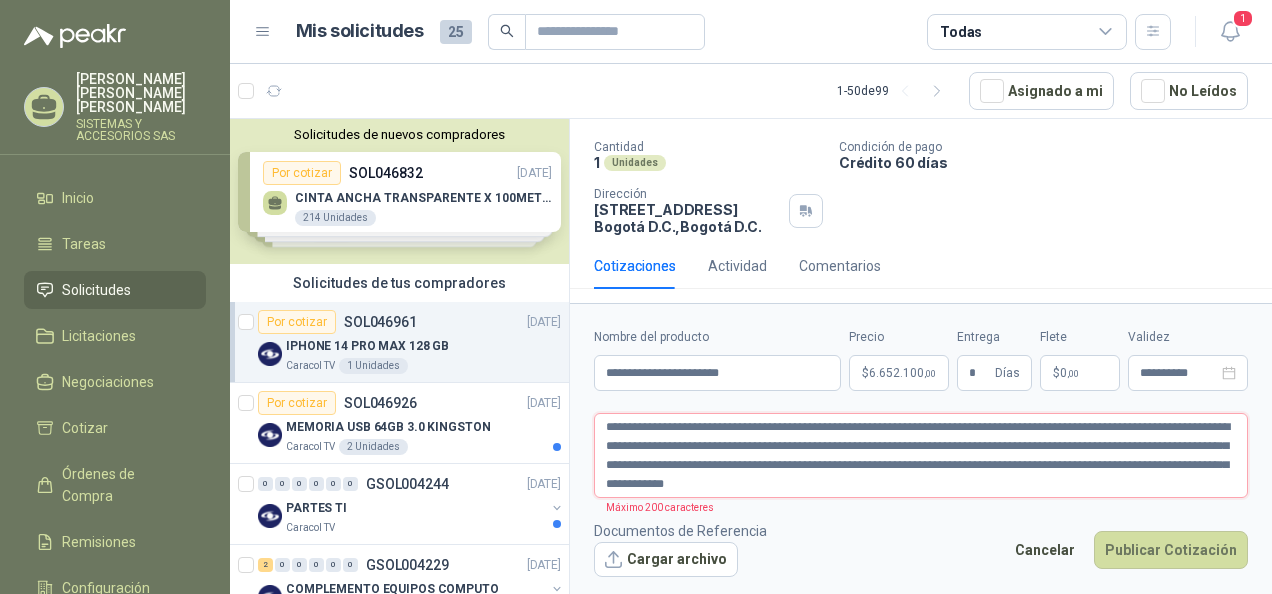 click on "**********" at bounding box center [921, 455] 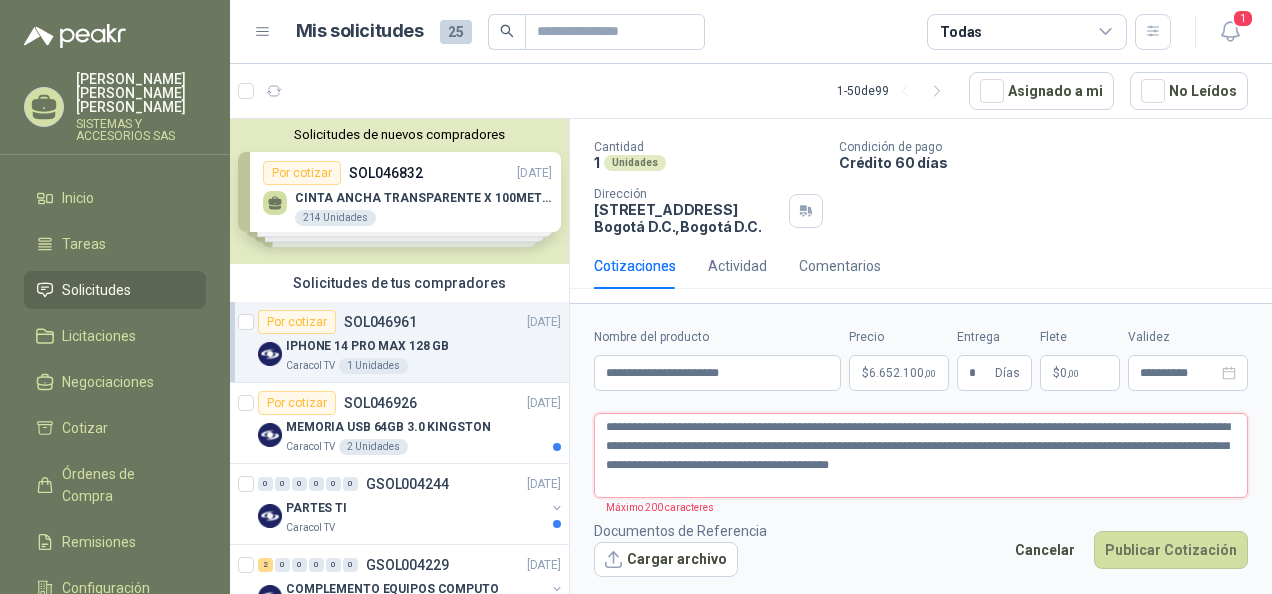 type 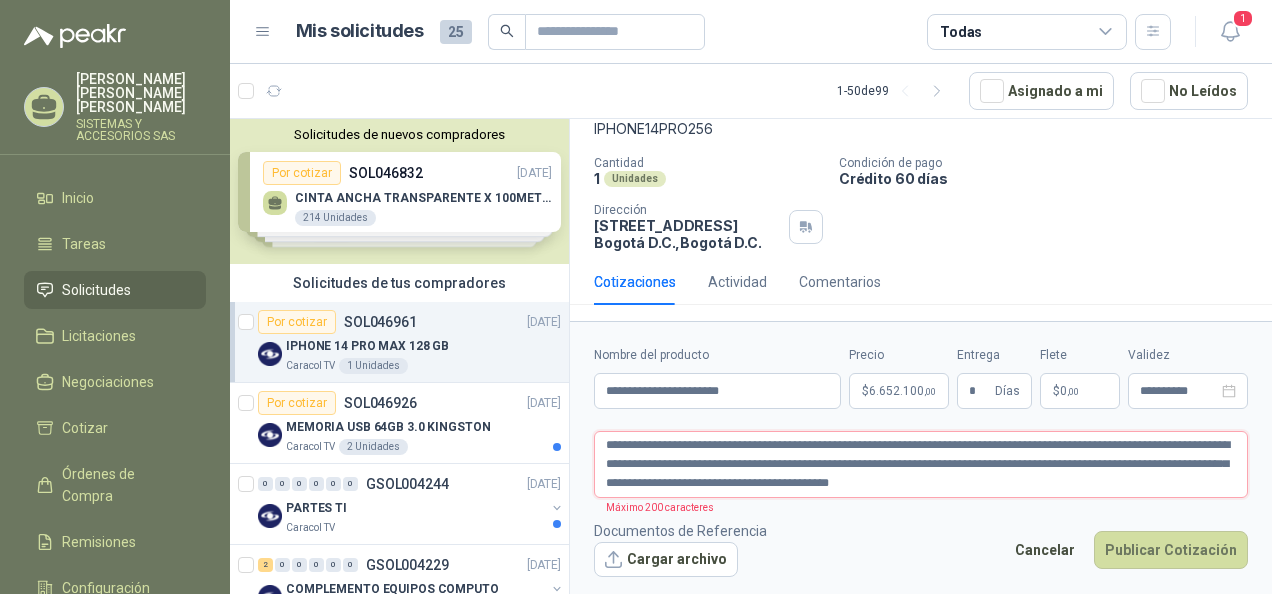 scroll, scrollTop: 123, scrollLeft: 0, axis: vertical 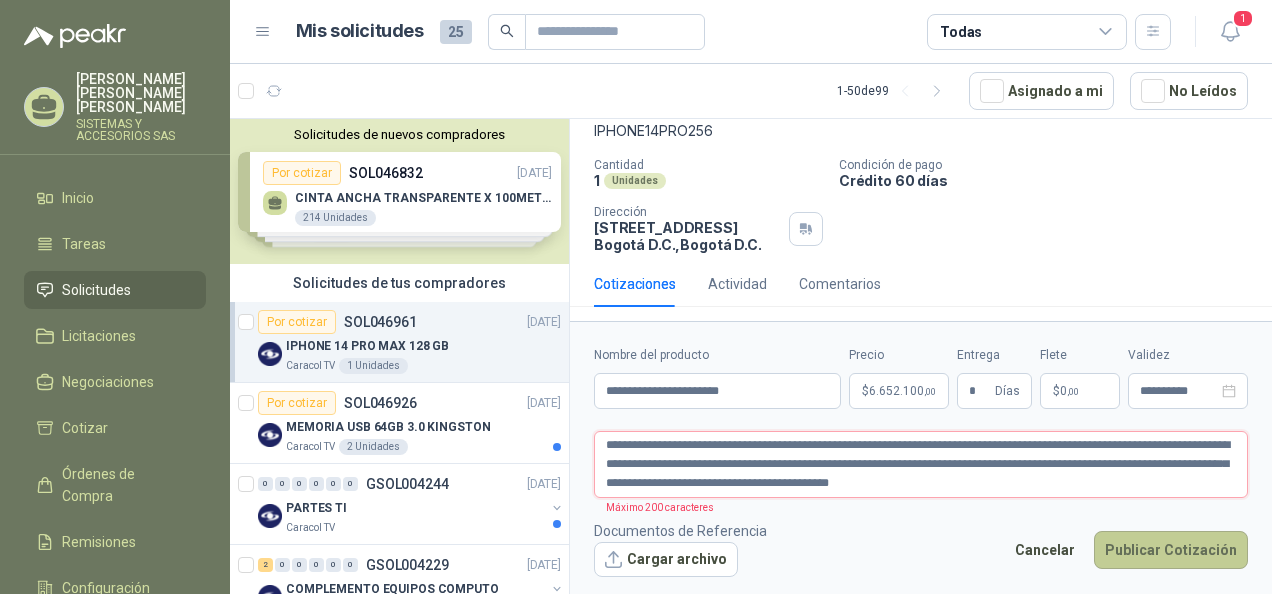 type on "**********" 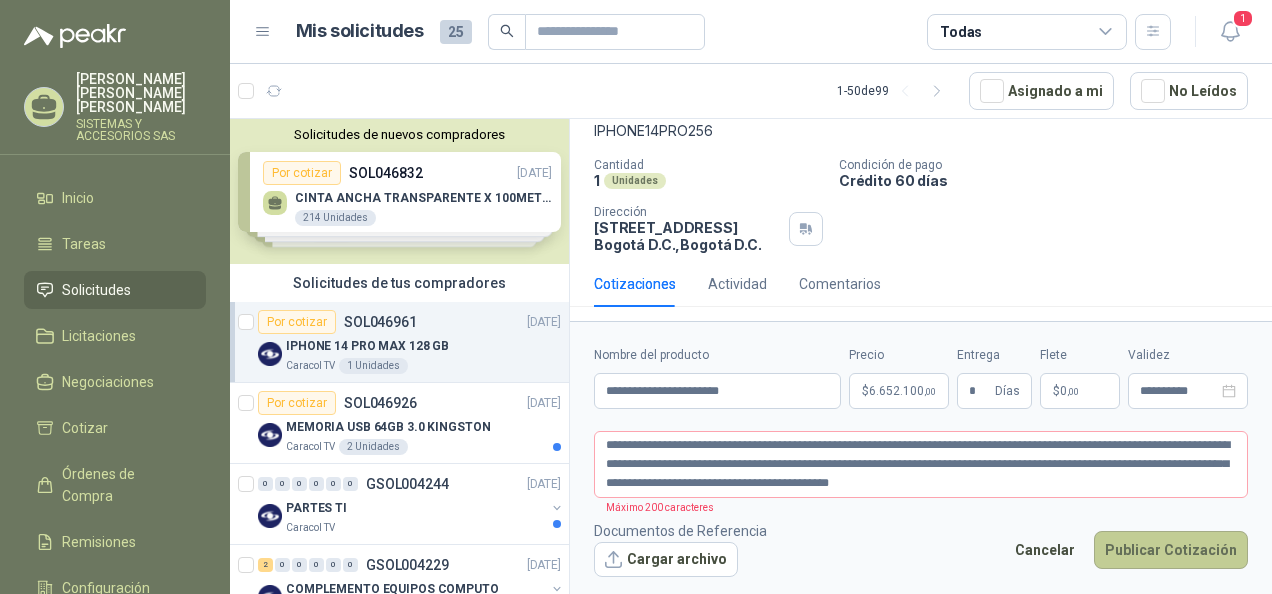 click on "Publicar Cotización" at bounding box center (1171, 550) 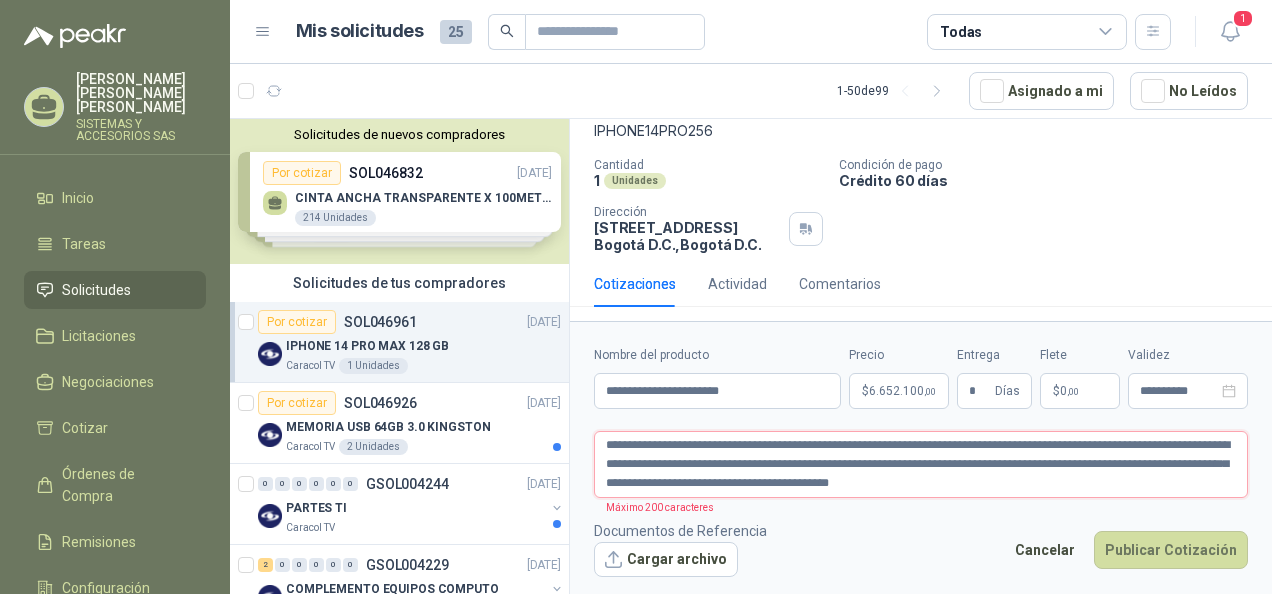 click on "**********" at bounding box center [921, 464] 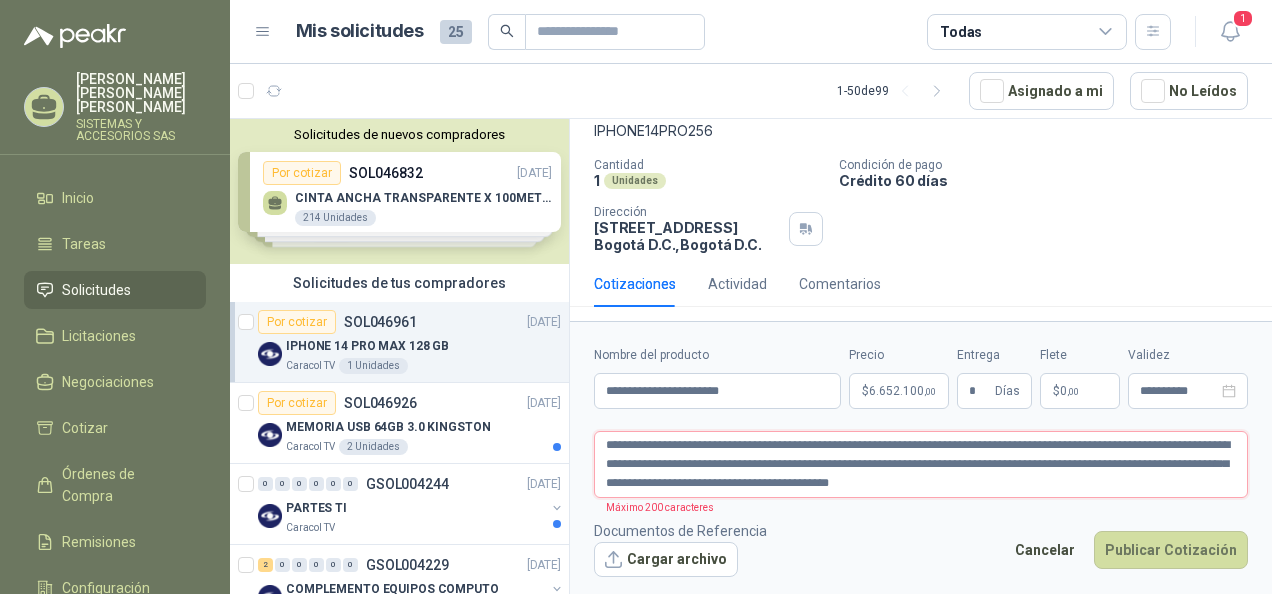 click on "**********" at bounding box center (921, 464) 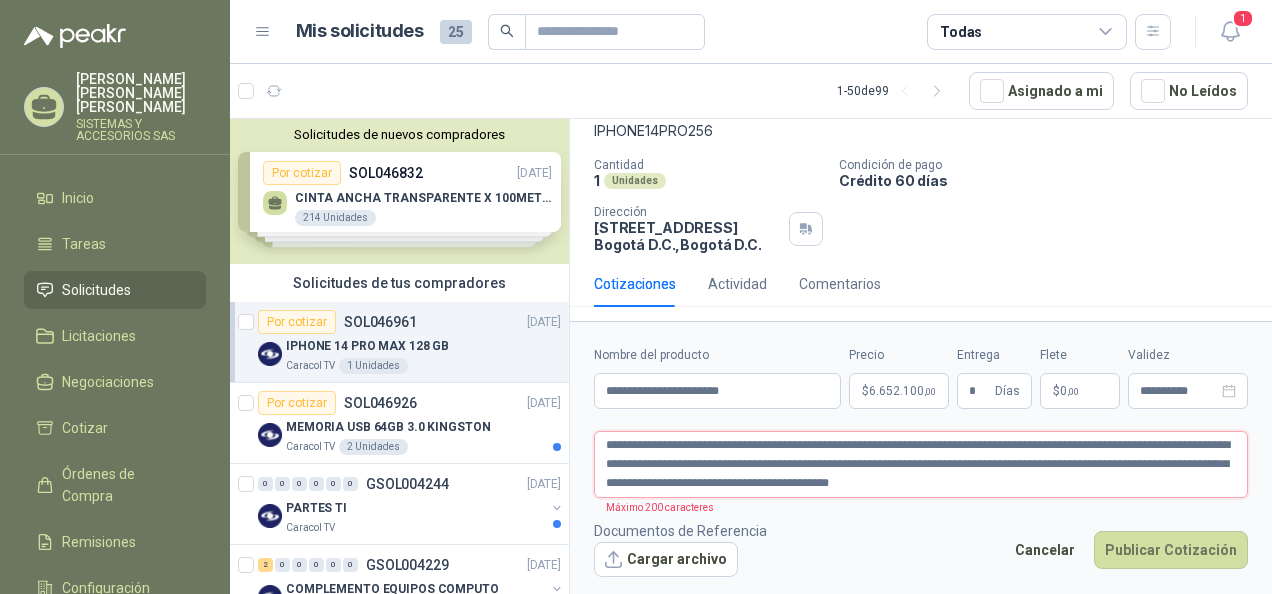drag, startPoint x: 638, startPoint y: 465, endPoint x: 696, endPoint y: 460, distance: 58.21512 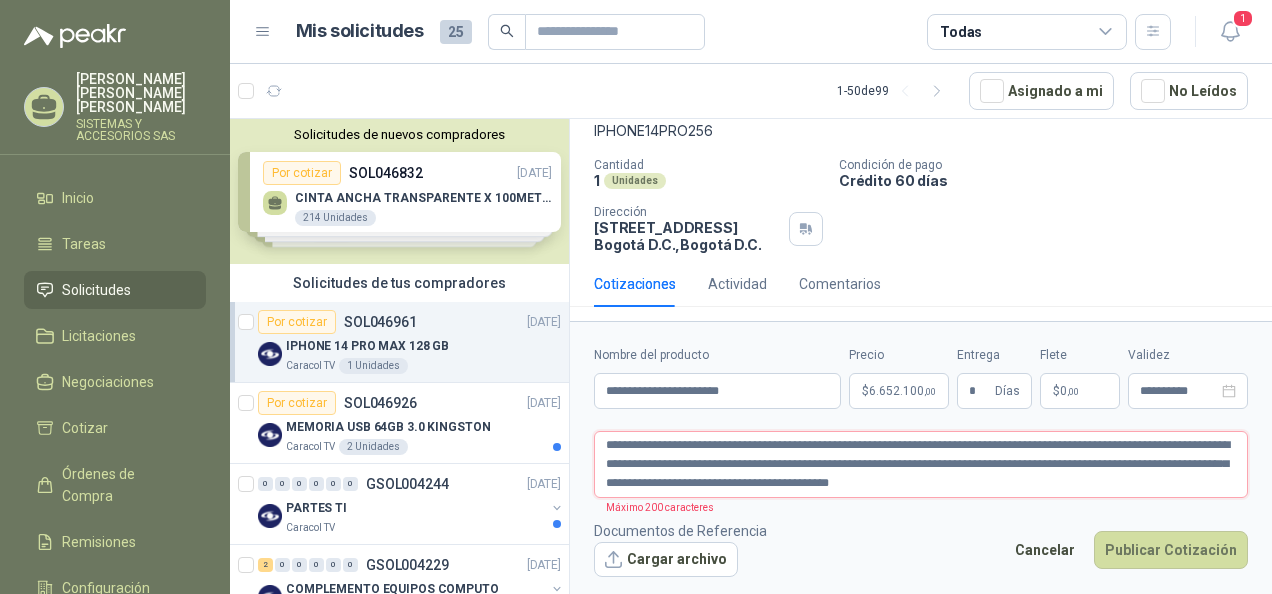 click on "**********" at bounding box center [921, 464] 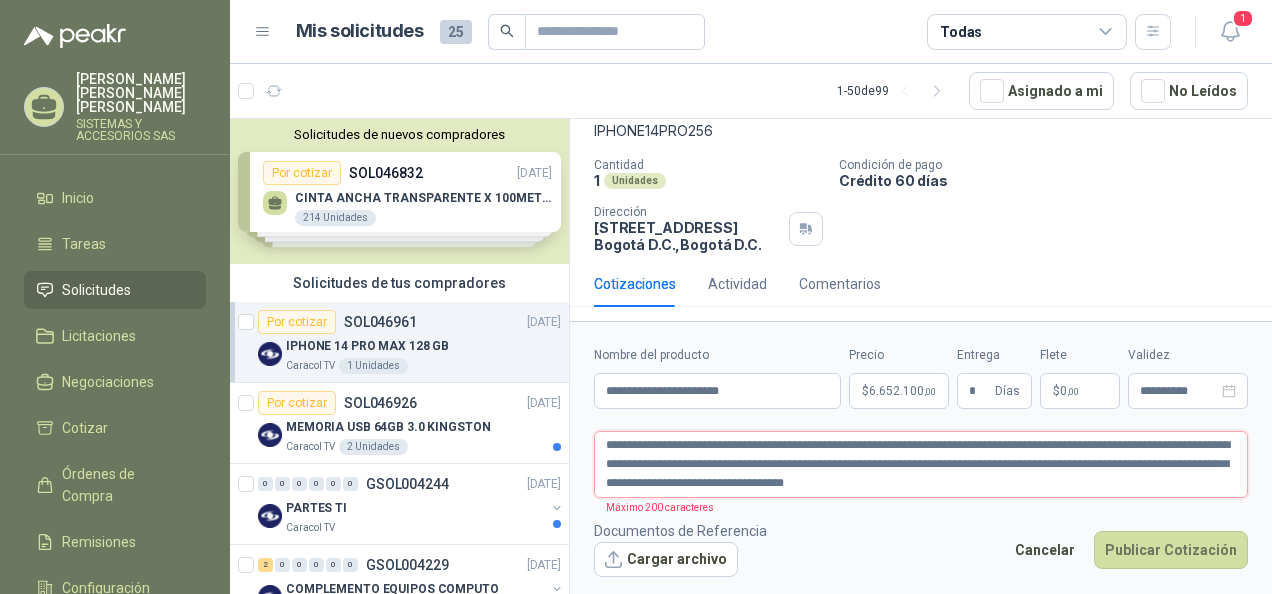 type 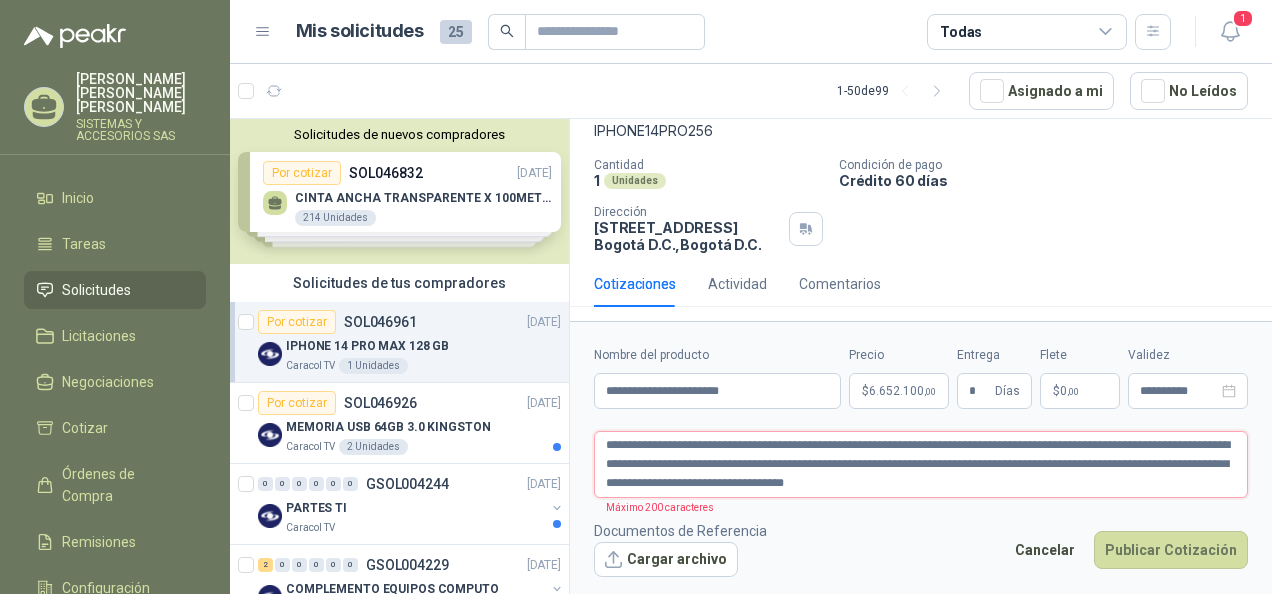 type on "**********" 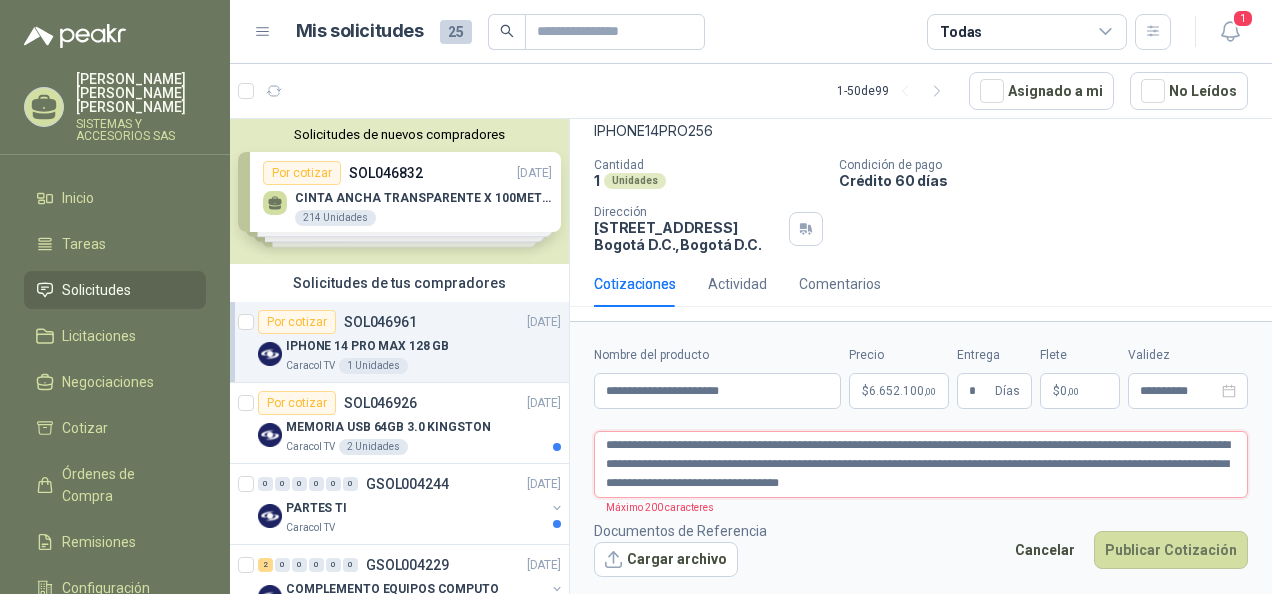 type 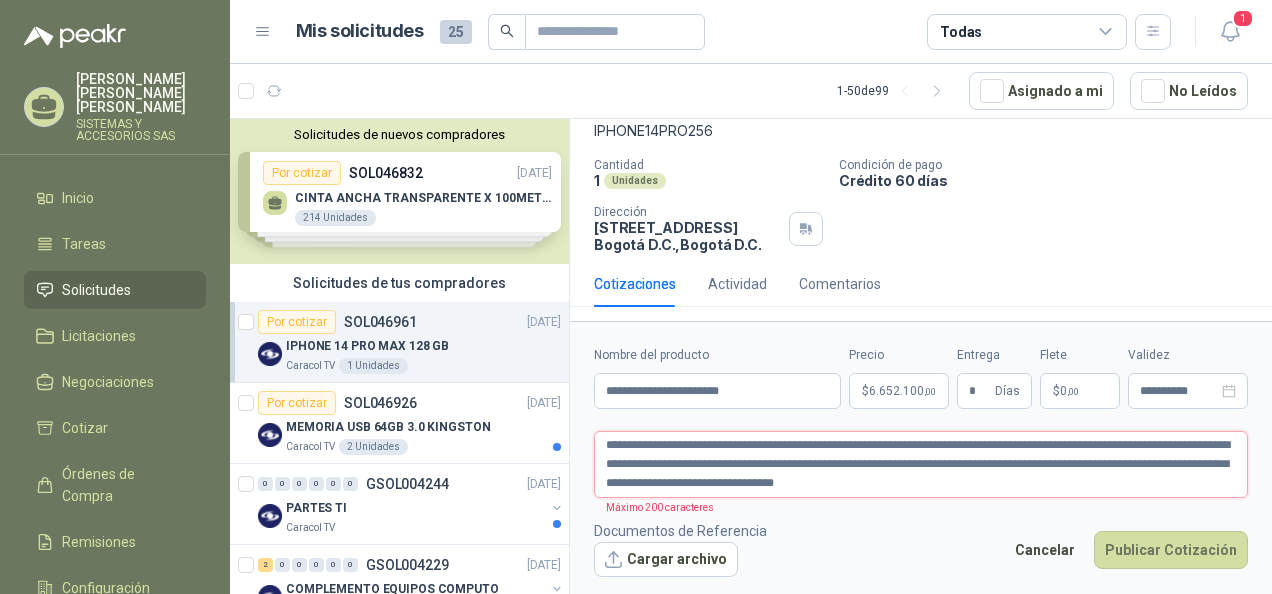 click on "**********" at bounding box center [921, 464] 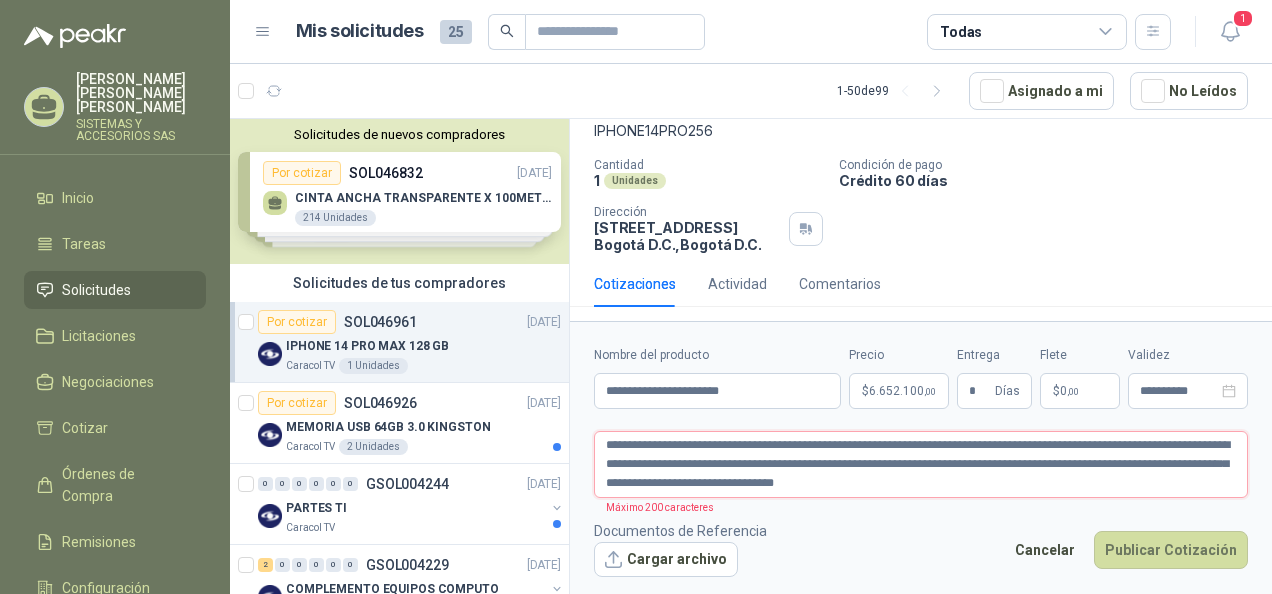 click on "**********" at bounding box center [921, 461] 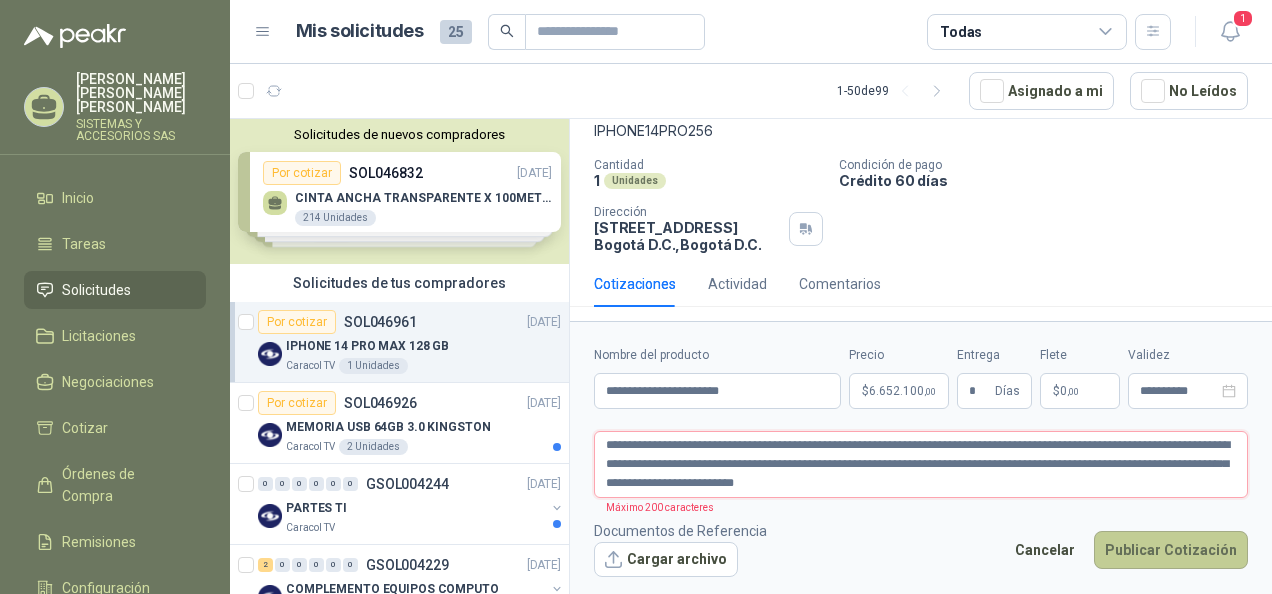 type on "**********" 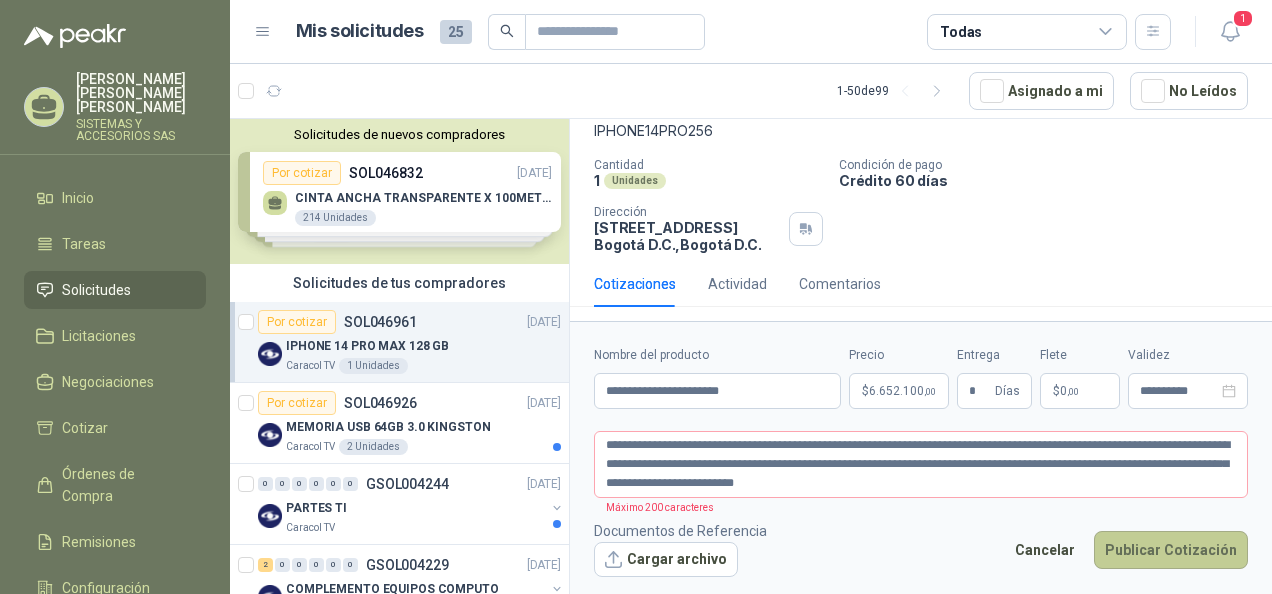 click on "Publicar Cotización" at bounding box center (1171, 550) 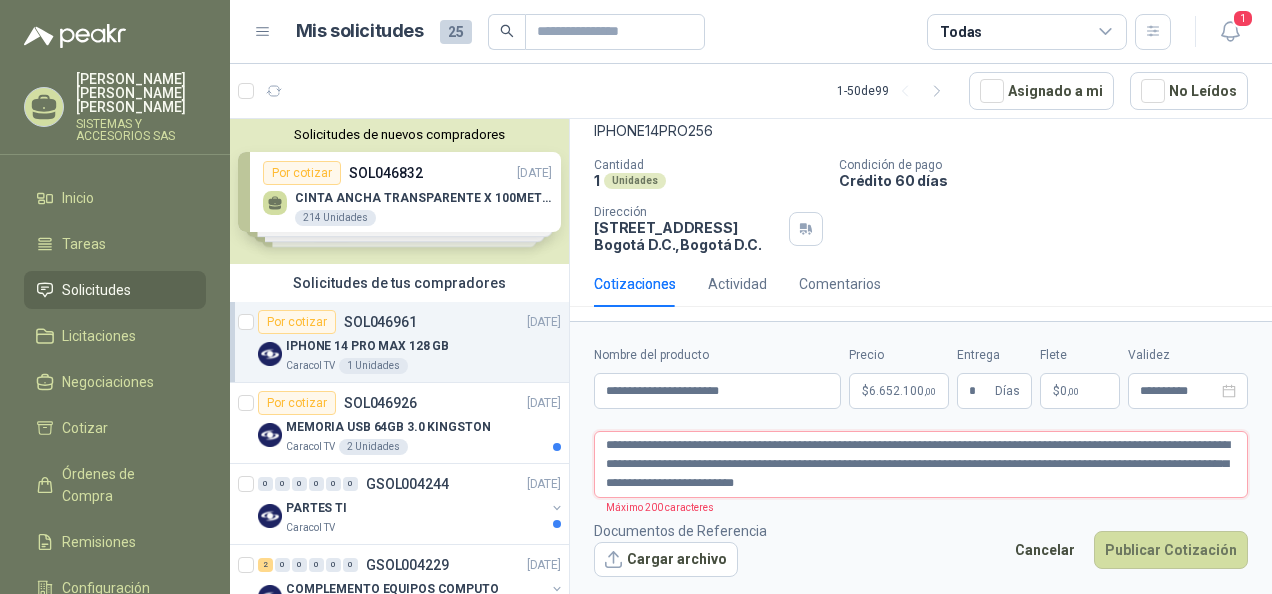 click on "**********" at bounding box center [921, 464] 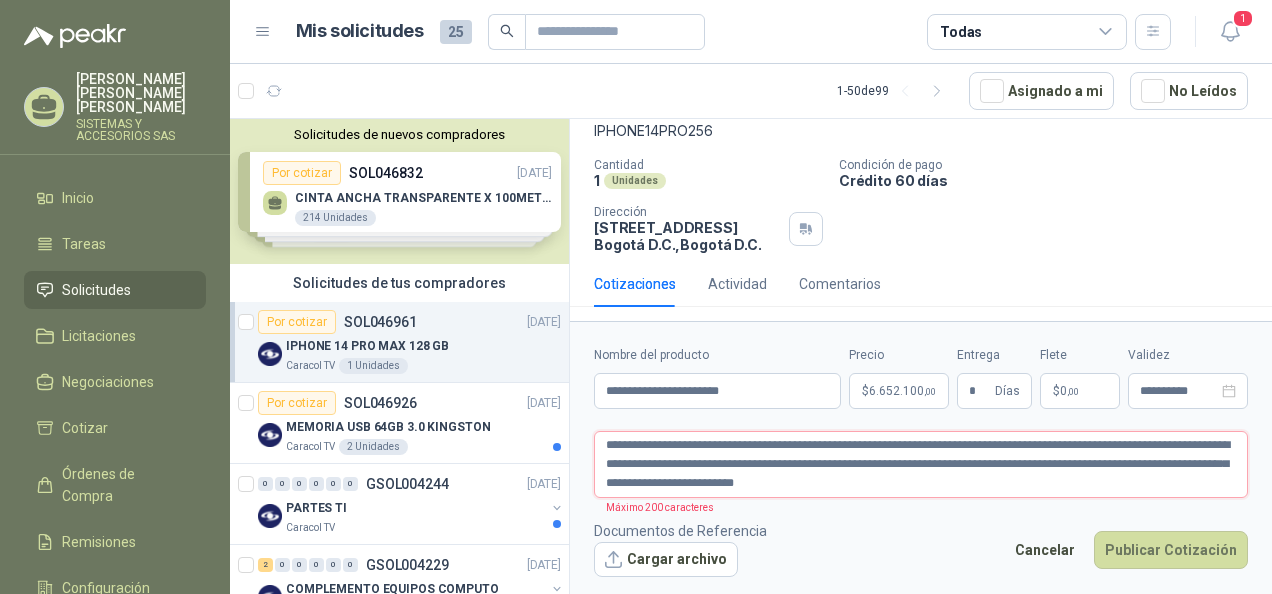 click on "**********" at bounding box center (921, 464) 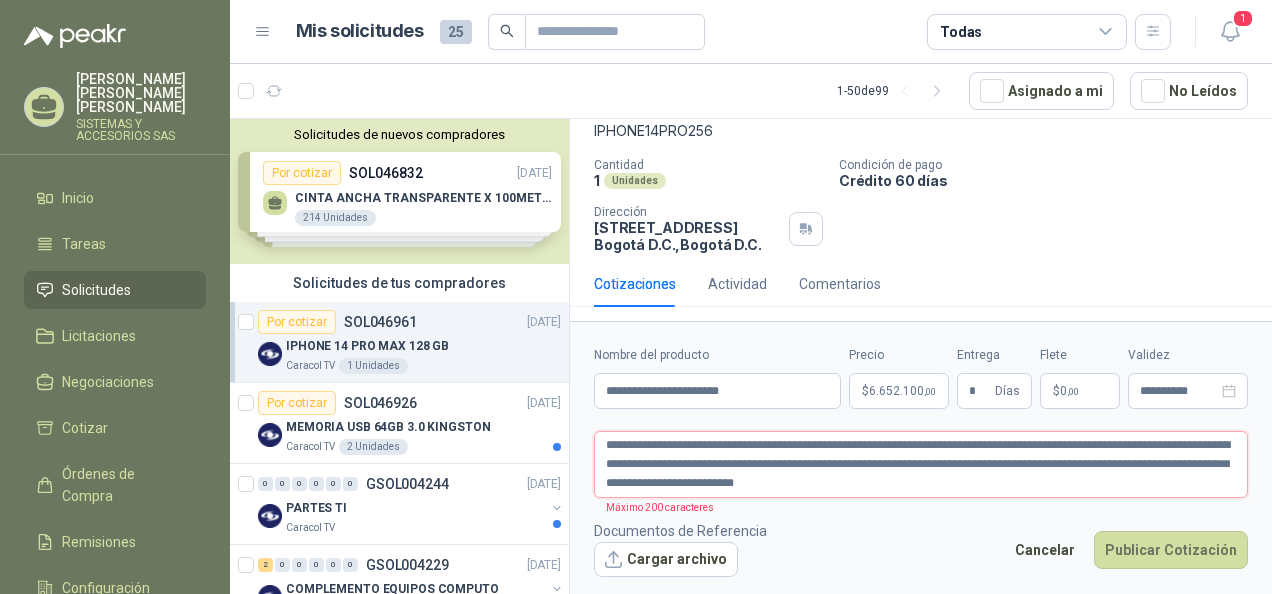 drag, startPoint x: 789, startPoint y: 448, endPoint x: 1194, endPoint y: 442, distance: 405.04443 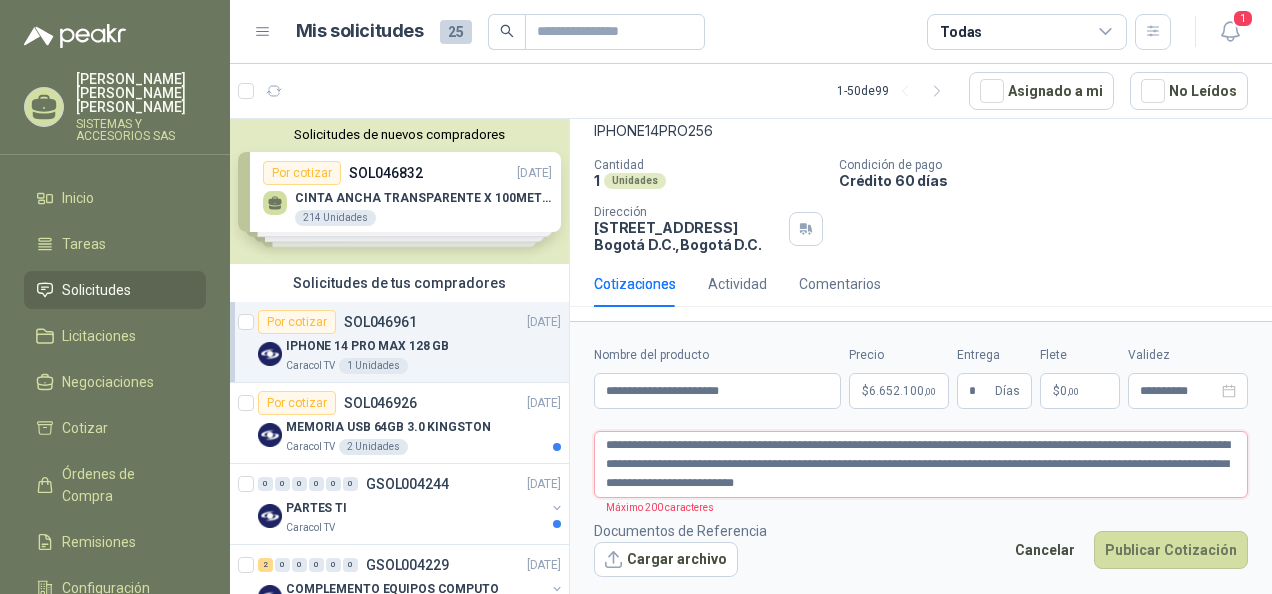 click on "**********" at bounding box center (921, 464) 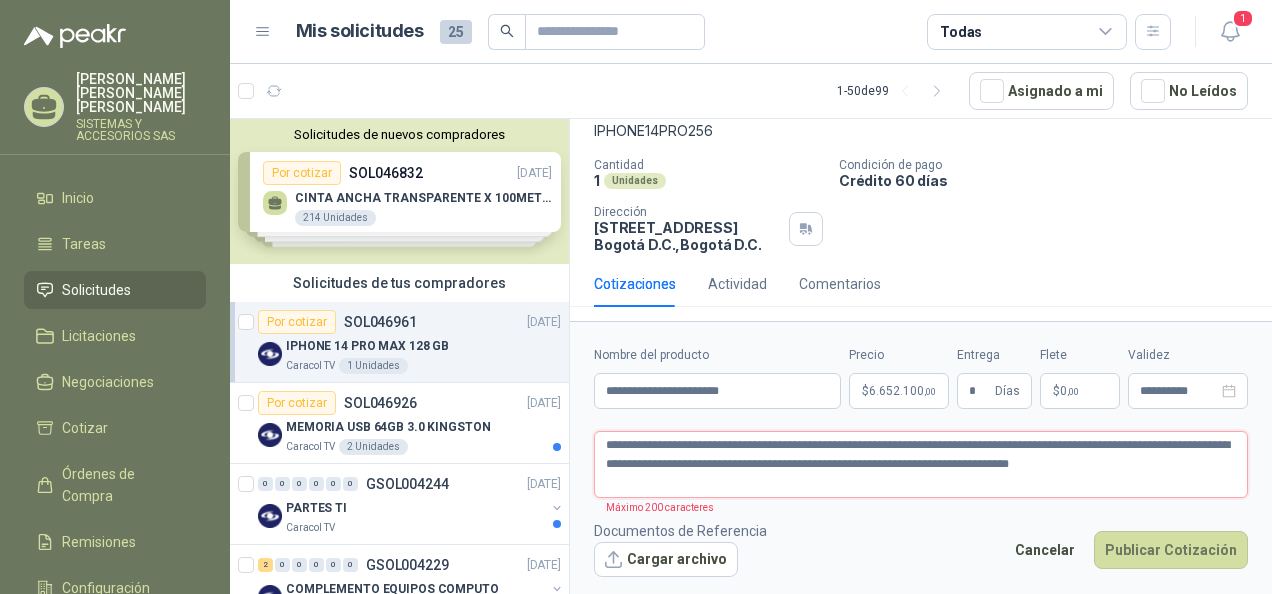 type 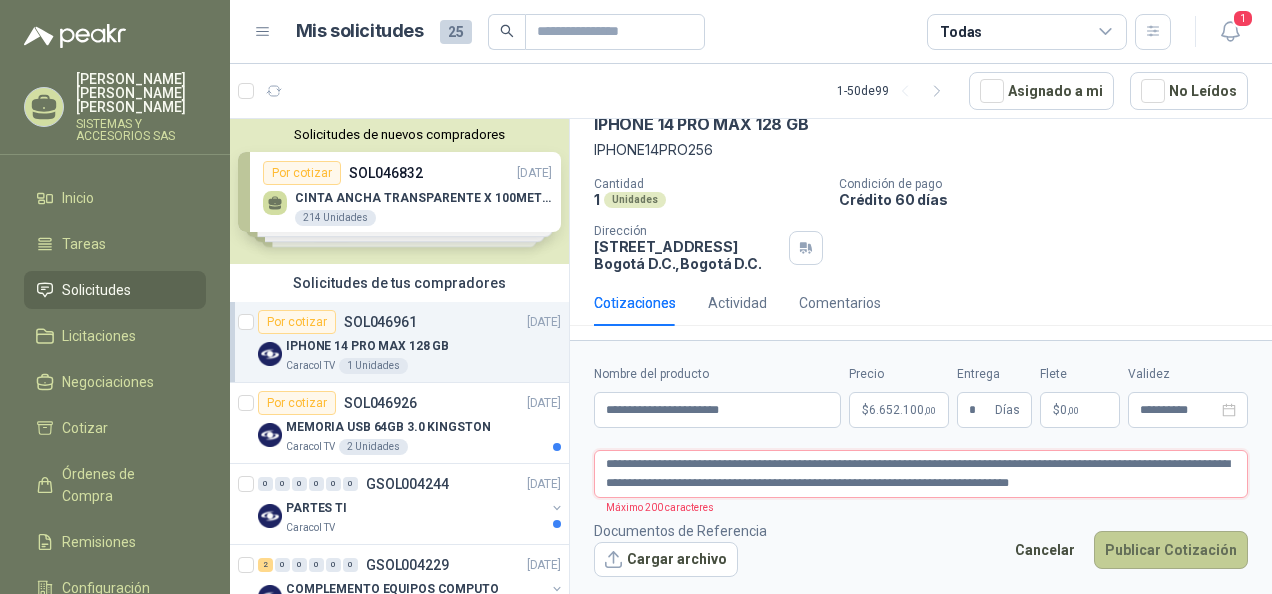 type on "**********" 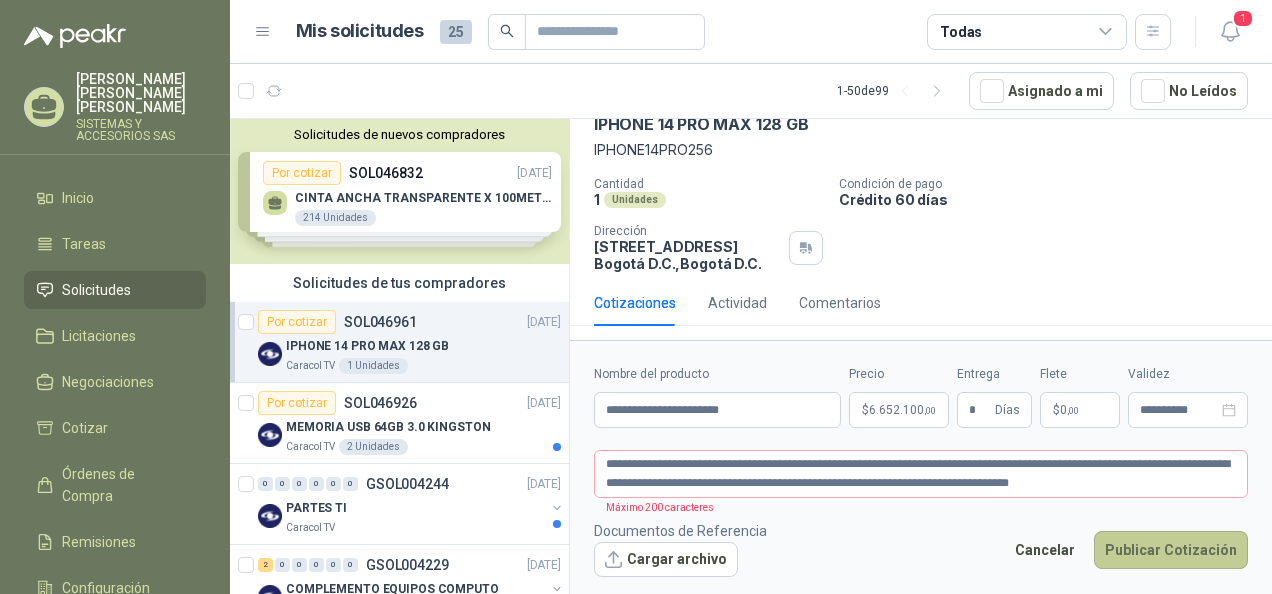 click on "Publicar Cotización" at bounding box center (1171, 550) 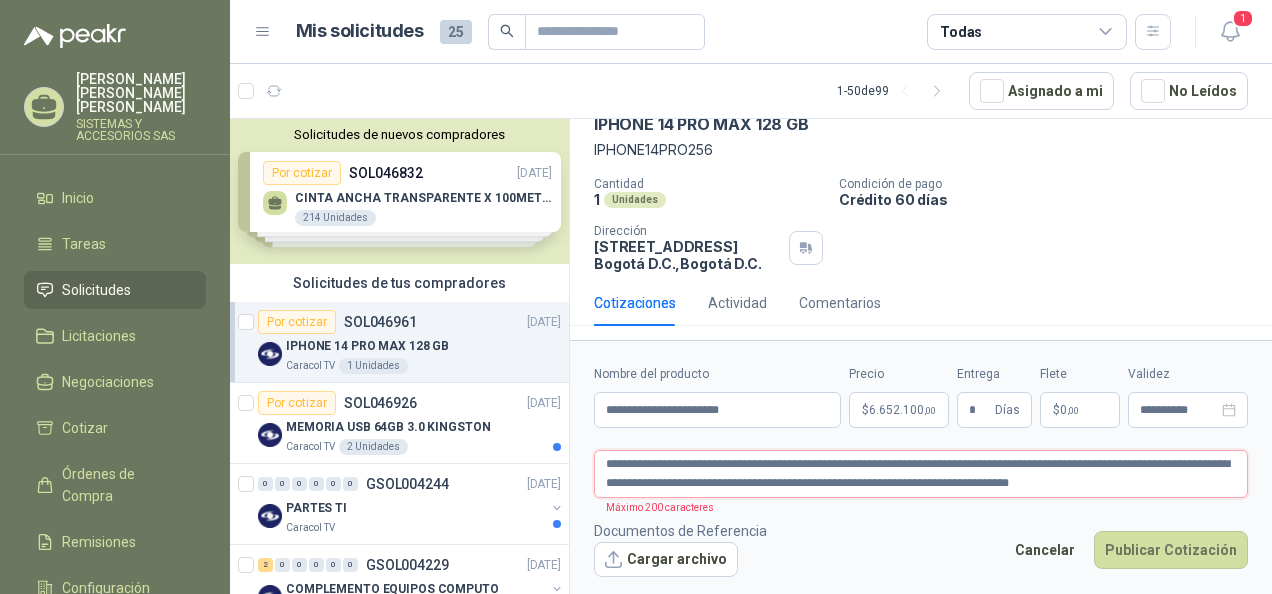 click on "**********" at bounding box center (921, 473) 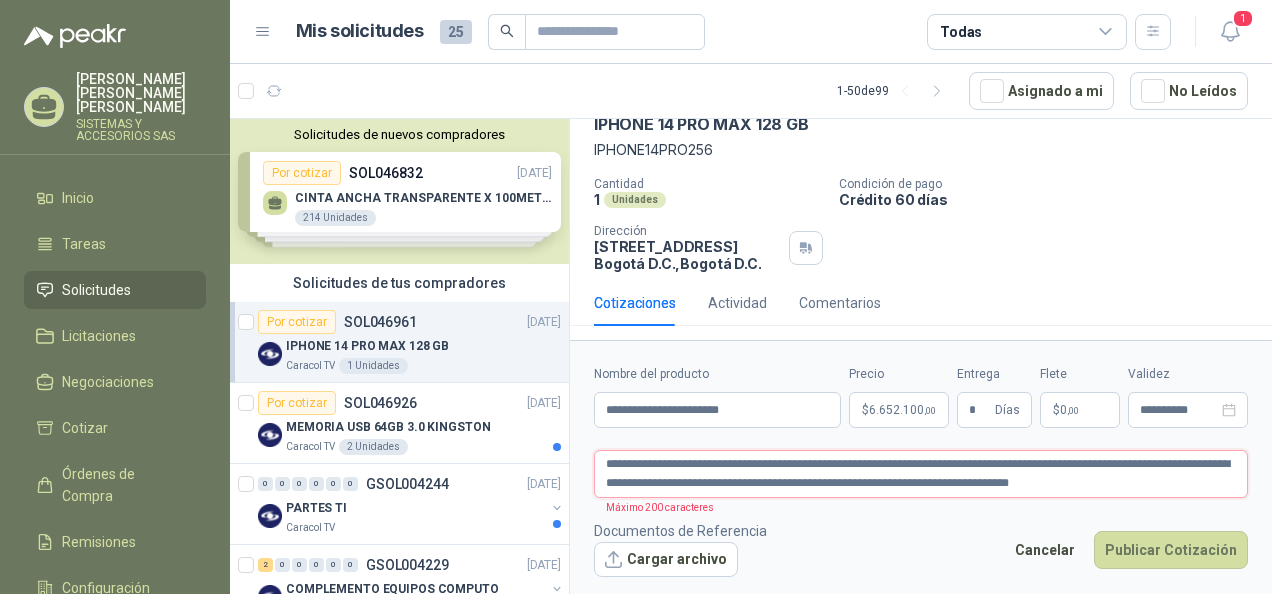 click on "**********" at bounding box center [921, 473] 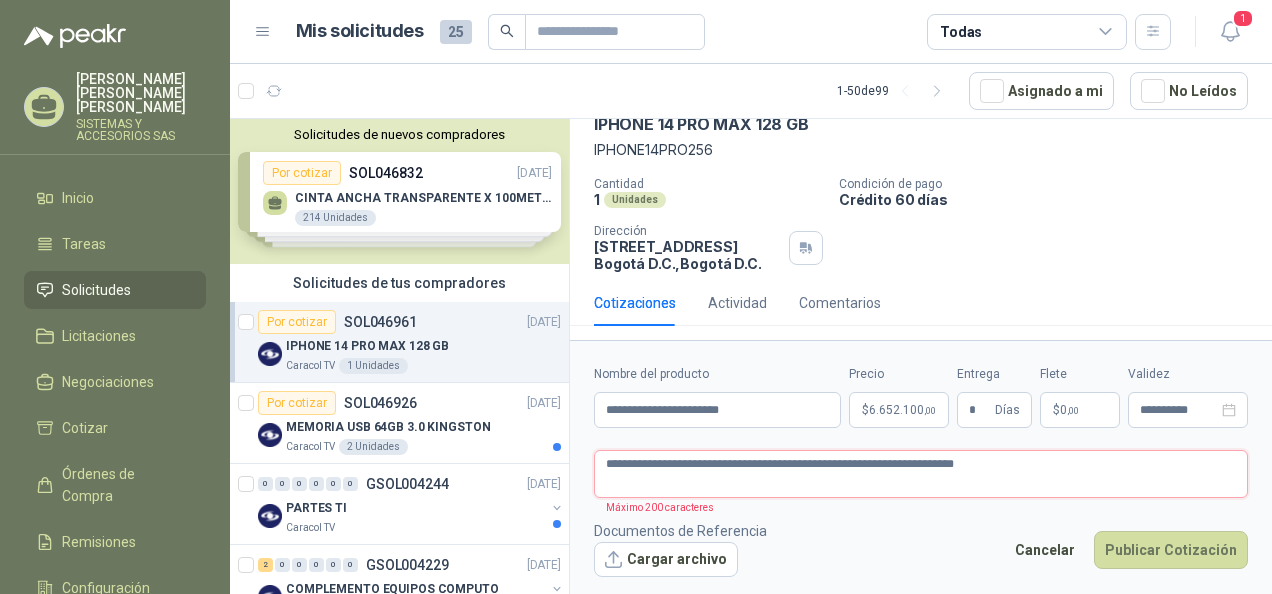 type 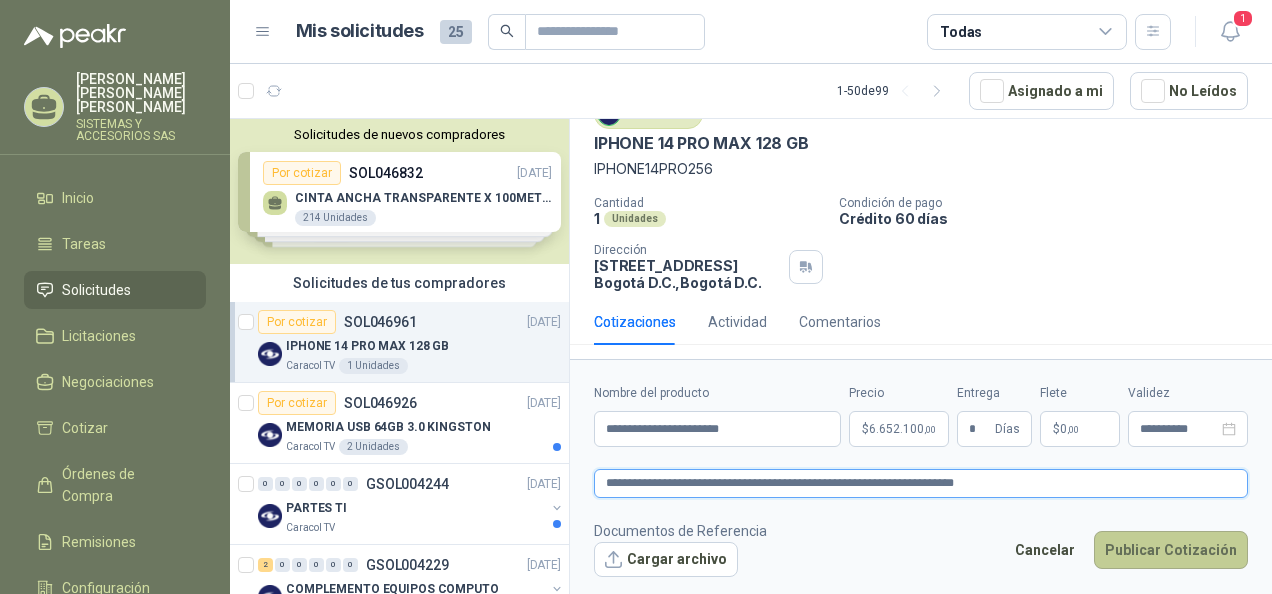 type on "**********" 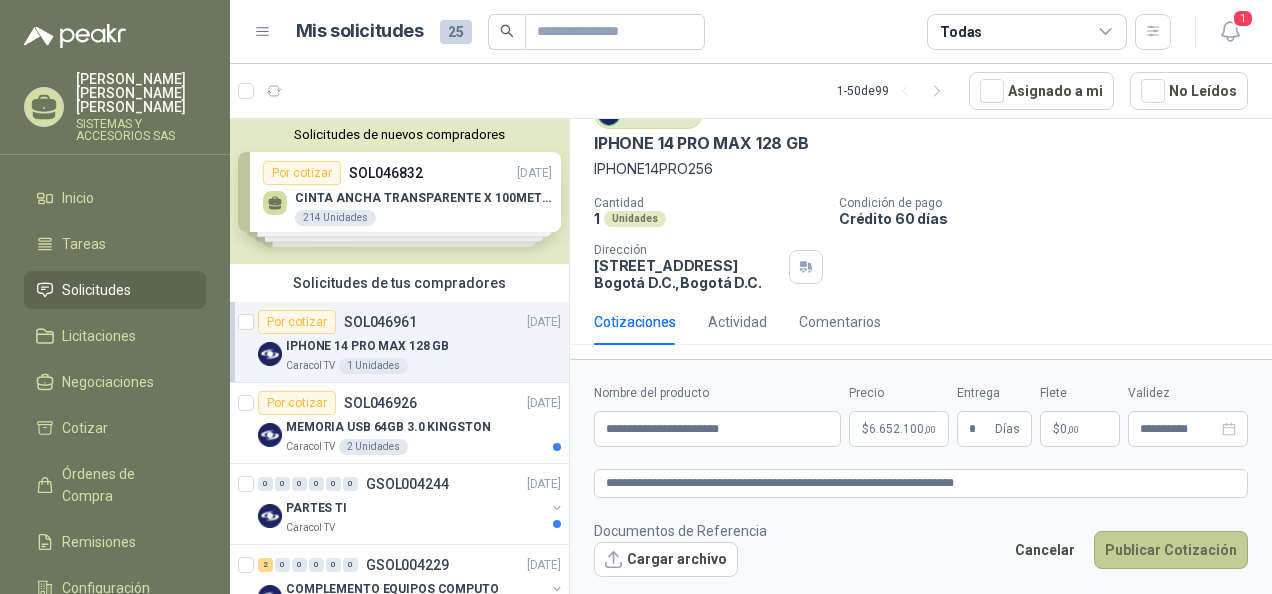 click on "Publicar Cotización" at bounding box center [1171, 550] 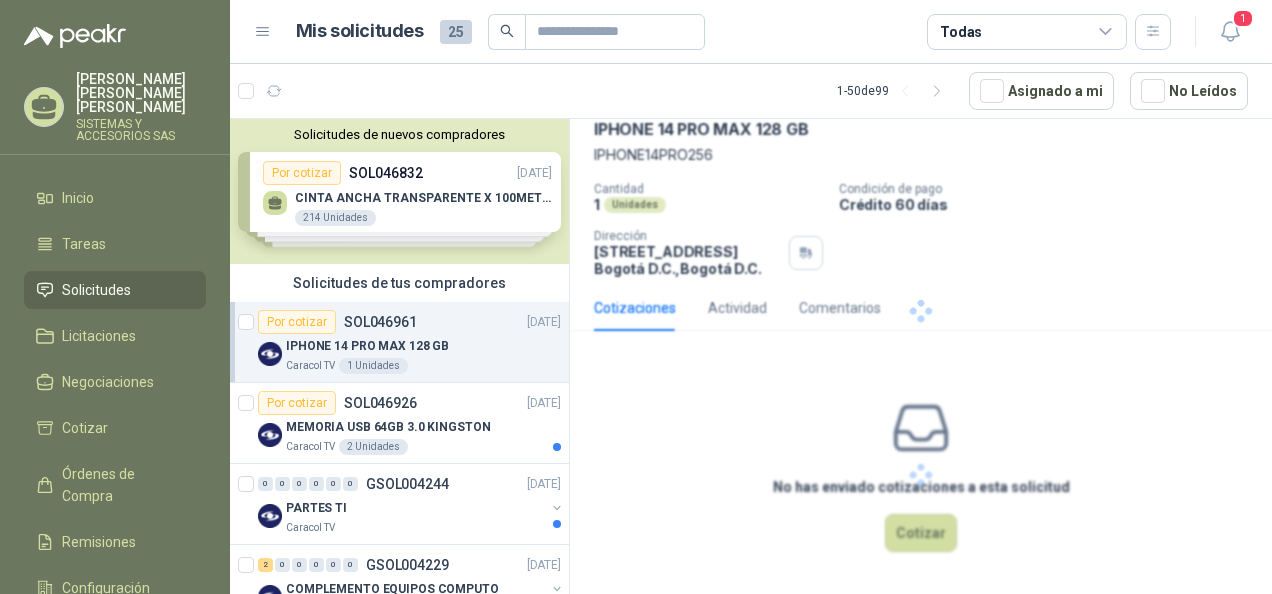 scroll, scrollTop: 0, scrollLeft: 0, axis: both 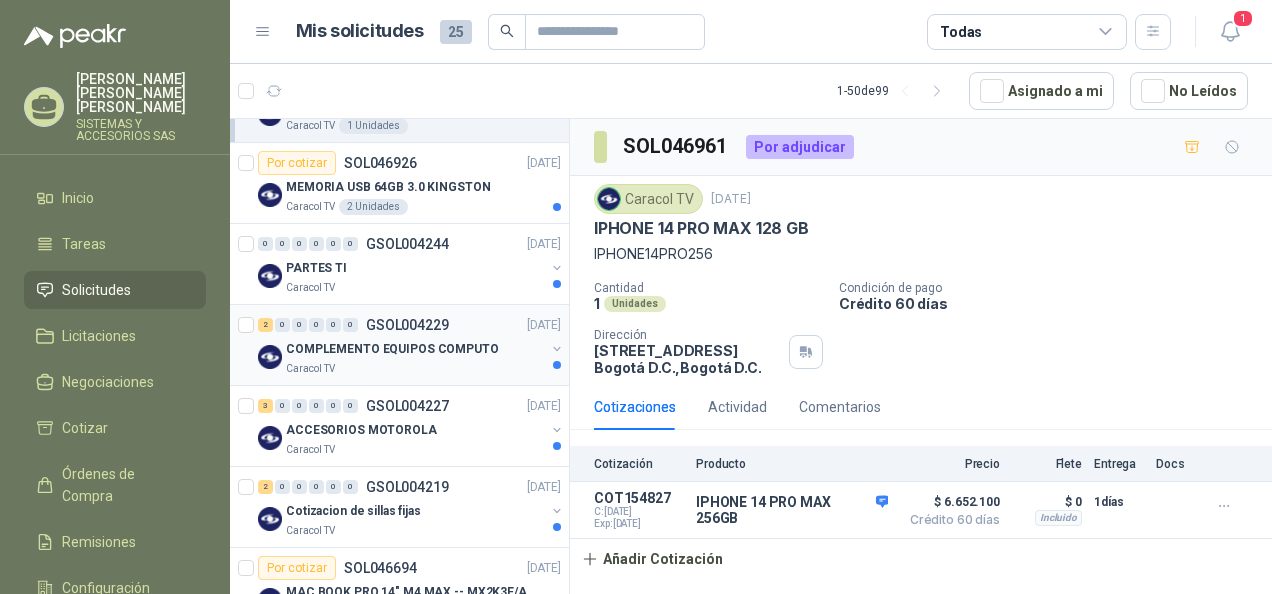 click on "COMPLEMENTO EQUIPOS COMPUTO" at bounding box center (392, 349) 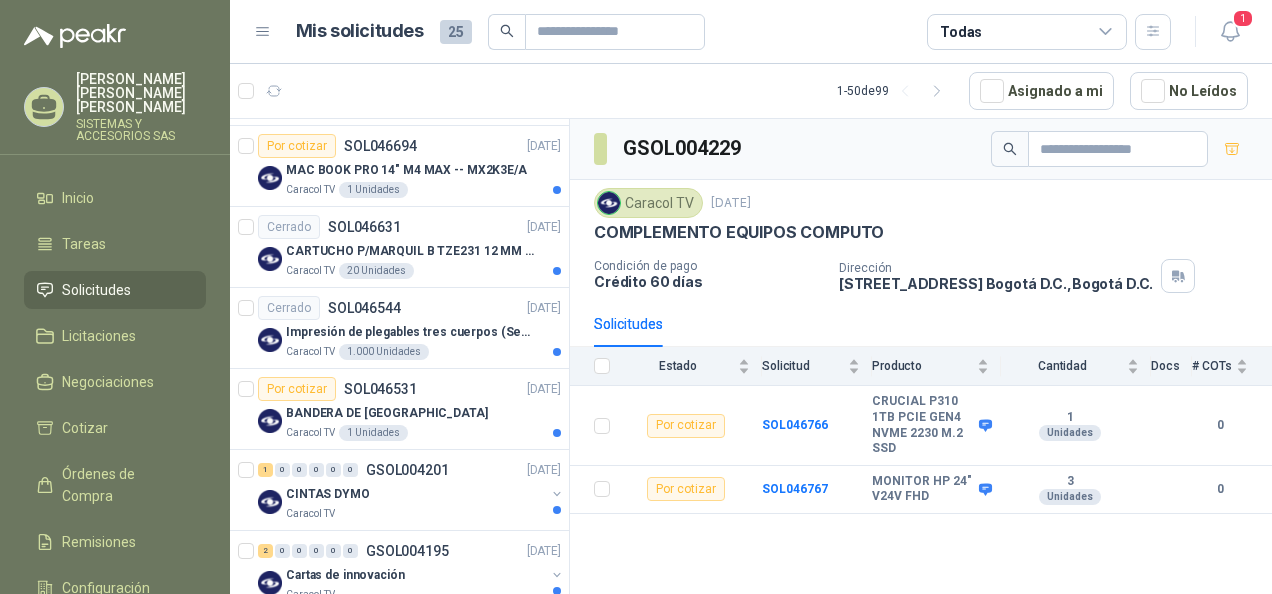 scroll, scrollTop: 0, scrollLeft: 0, axis: both 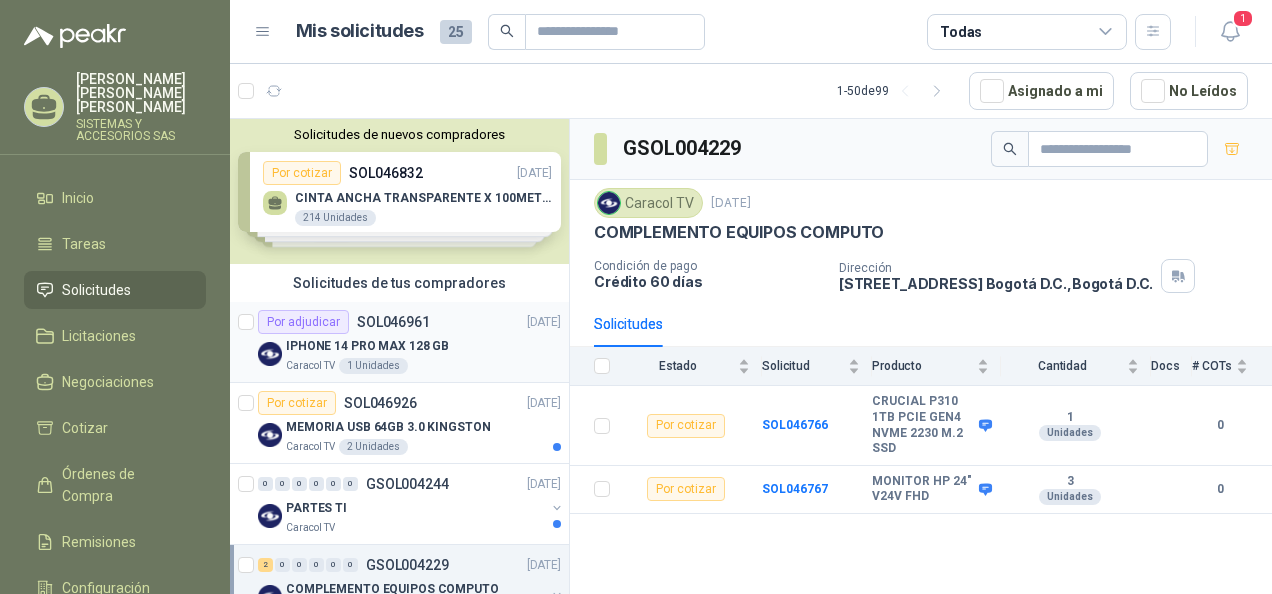 click on "IPHONE 14 PRO MAX 128 GB" at bounding box center (423, 346) 